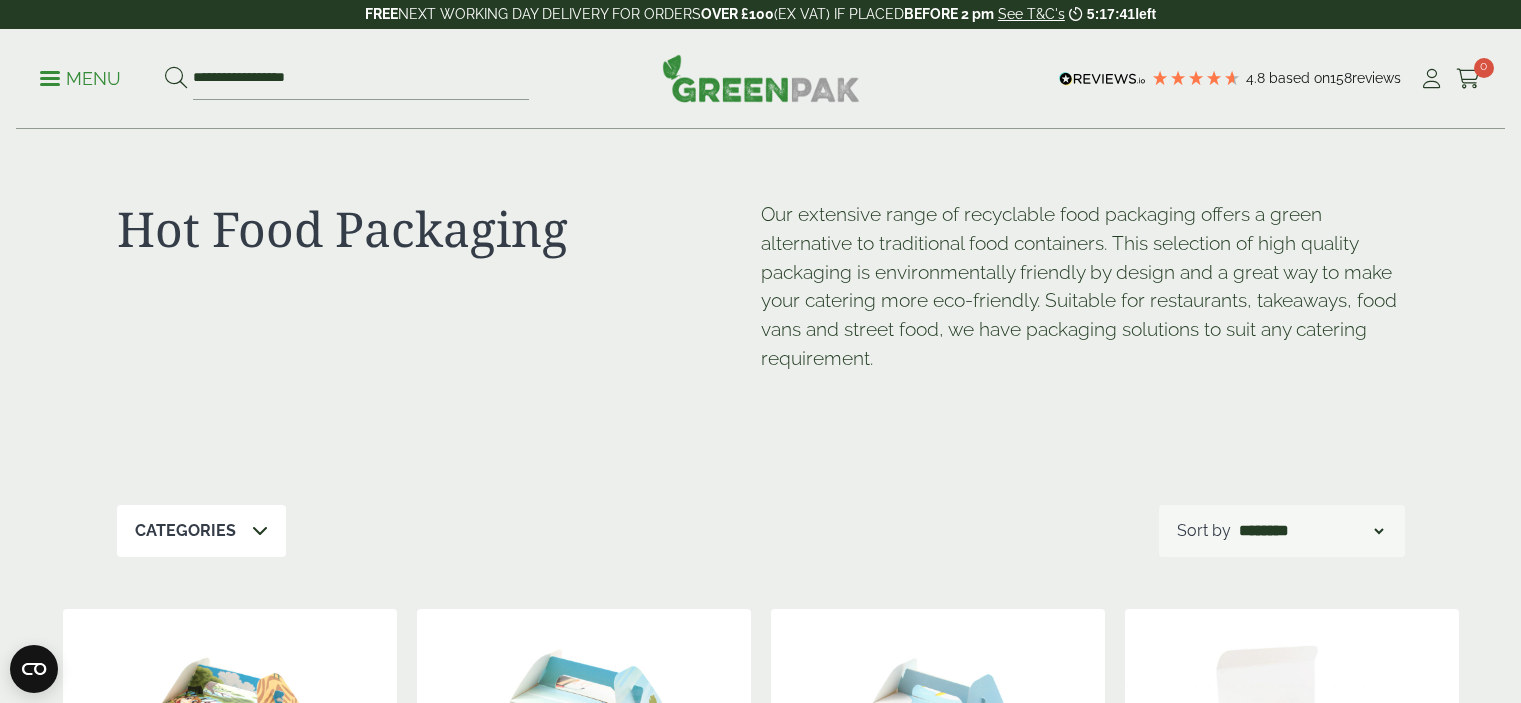 scroll, scrollTop: 400, scrollLeft: 0, axis: vertical 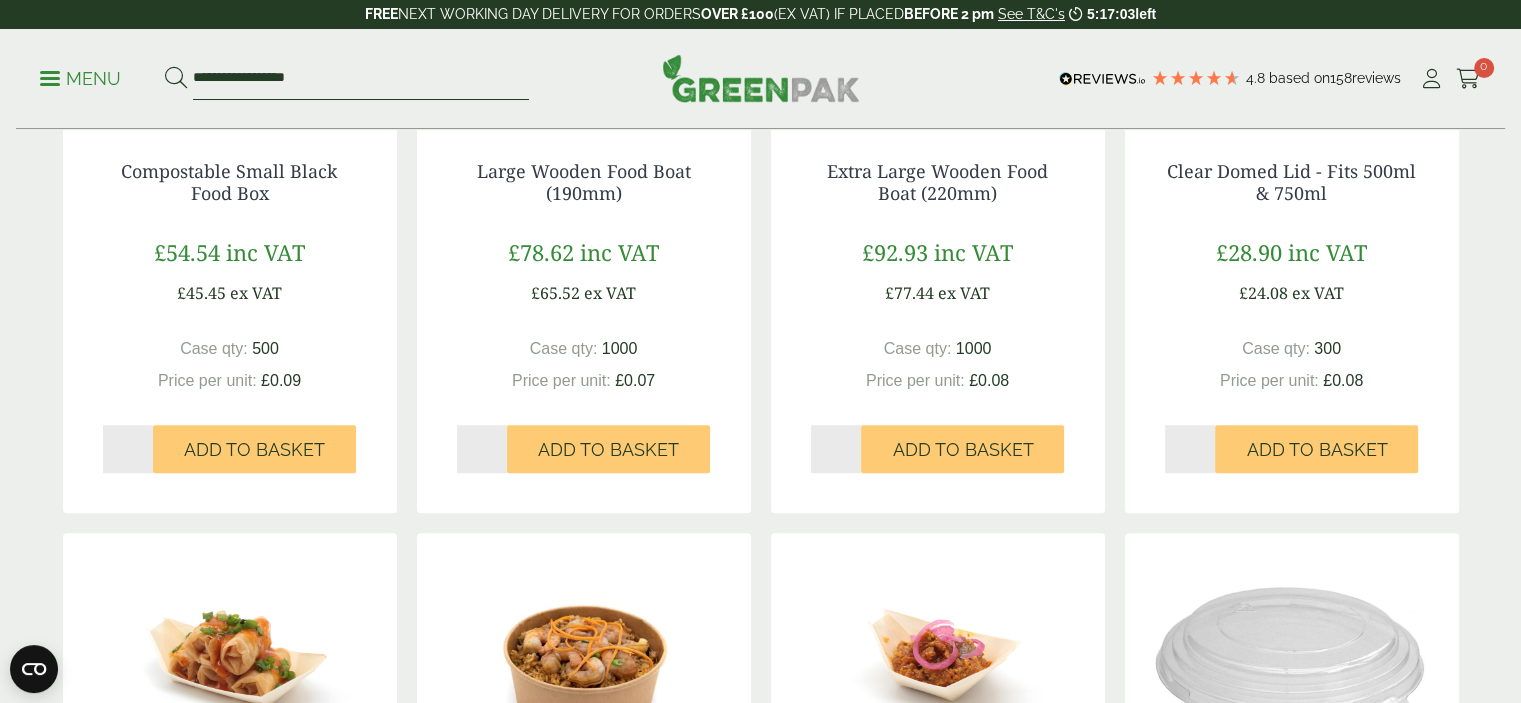 click on "**********" at bounding box center [361, 79] 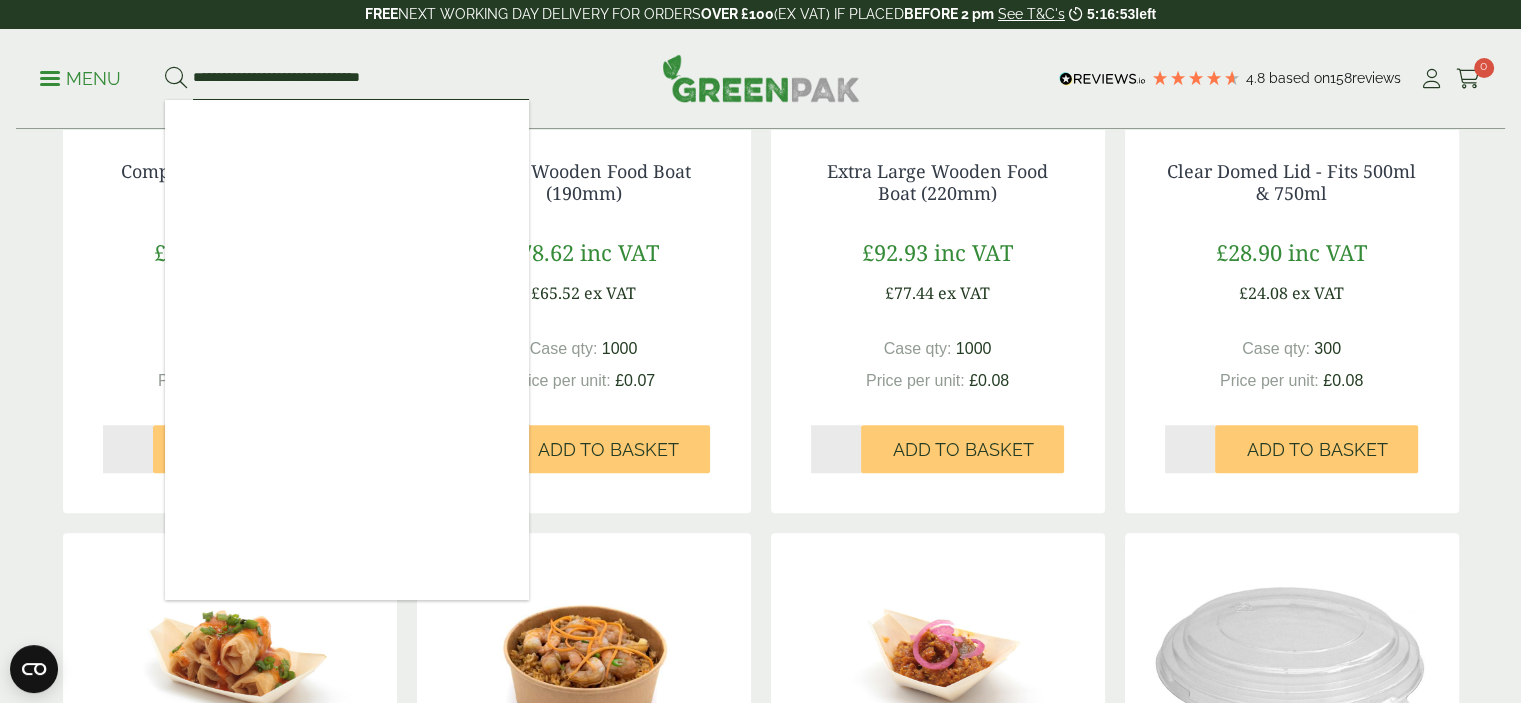 type on "**********" 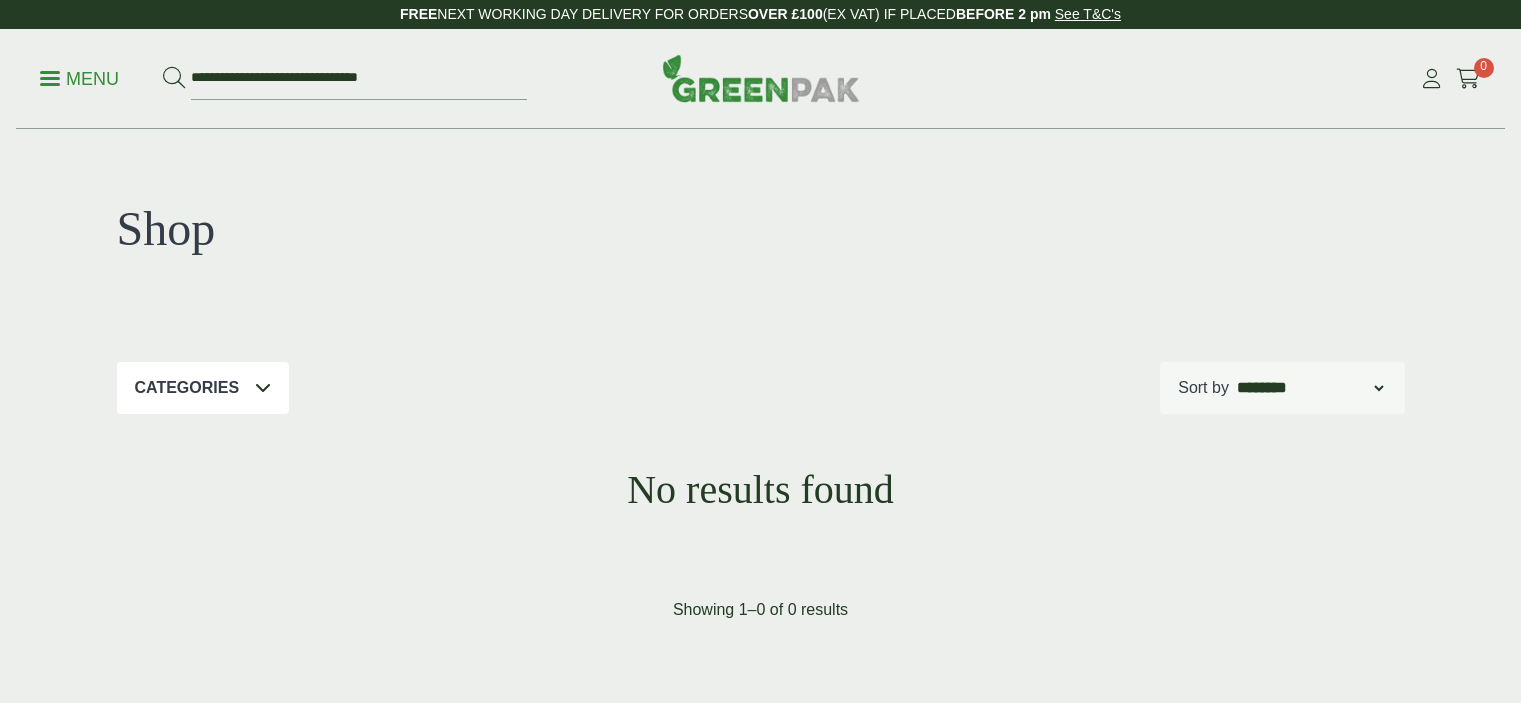 scroll, scrollTop: 0, scrollLeft: 0, axis: both 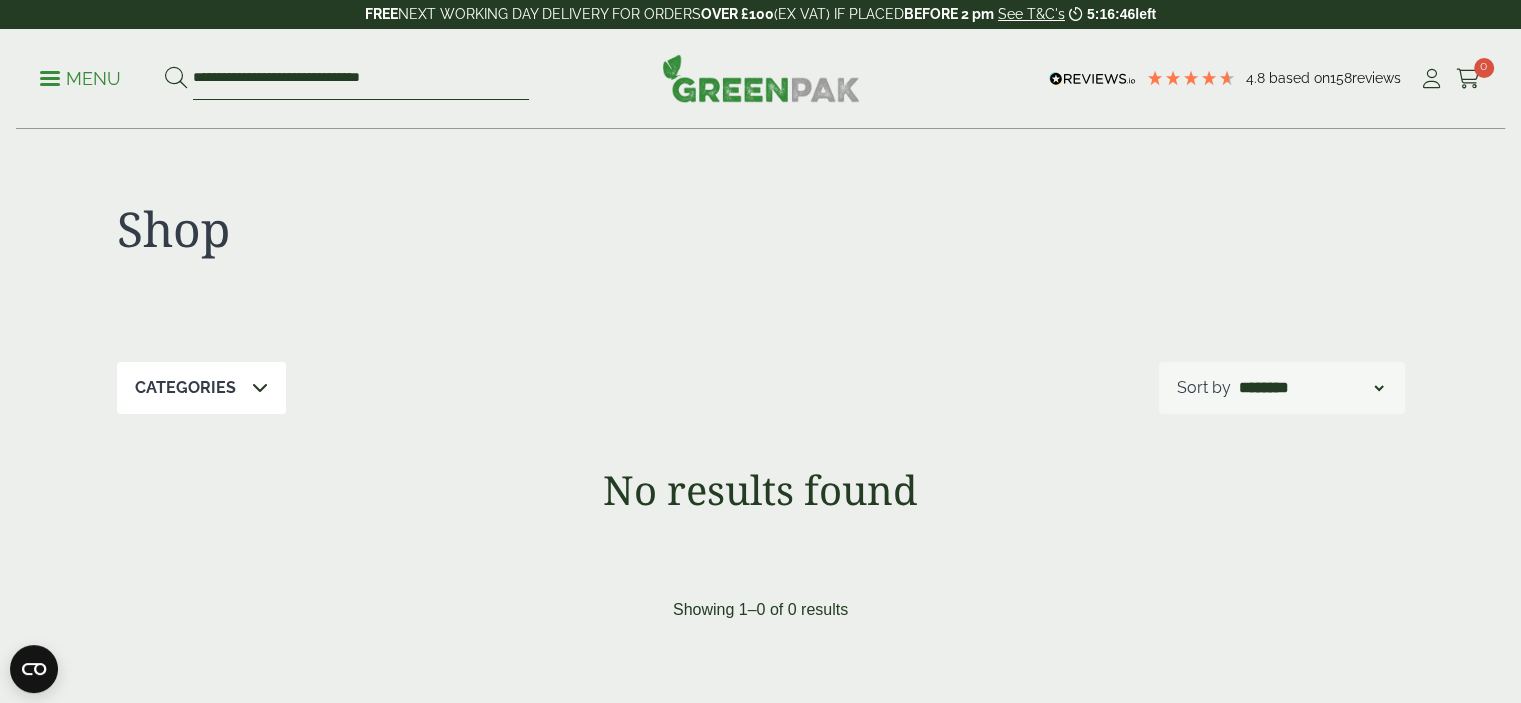 click on "**********" at bounding box center (361, 79) 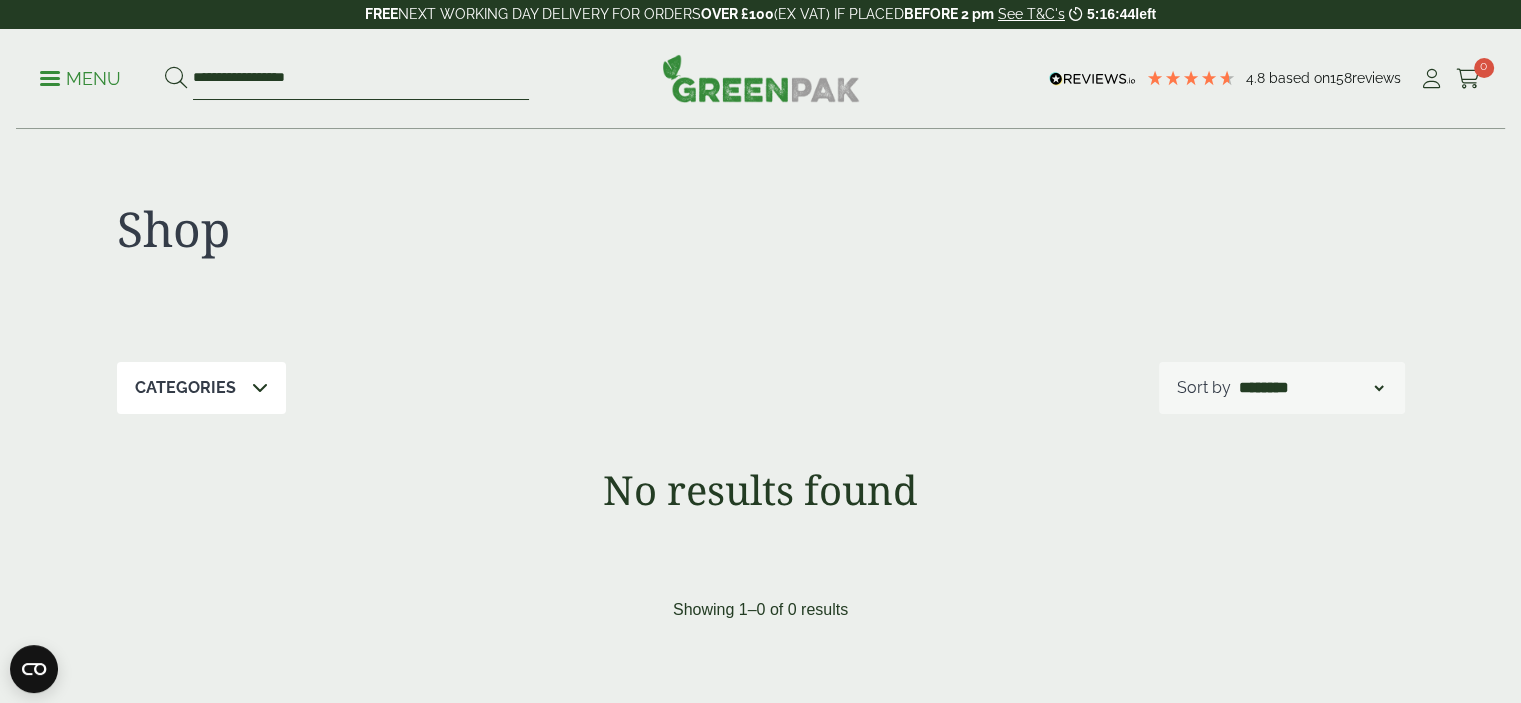 type on "**********" 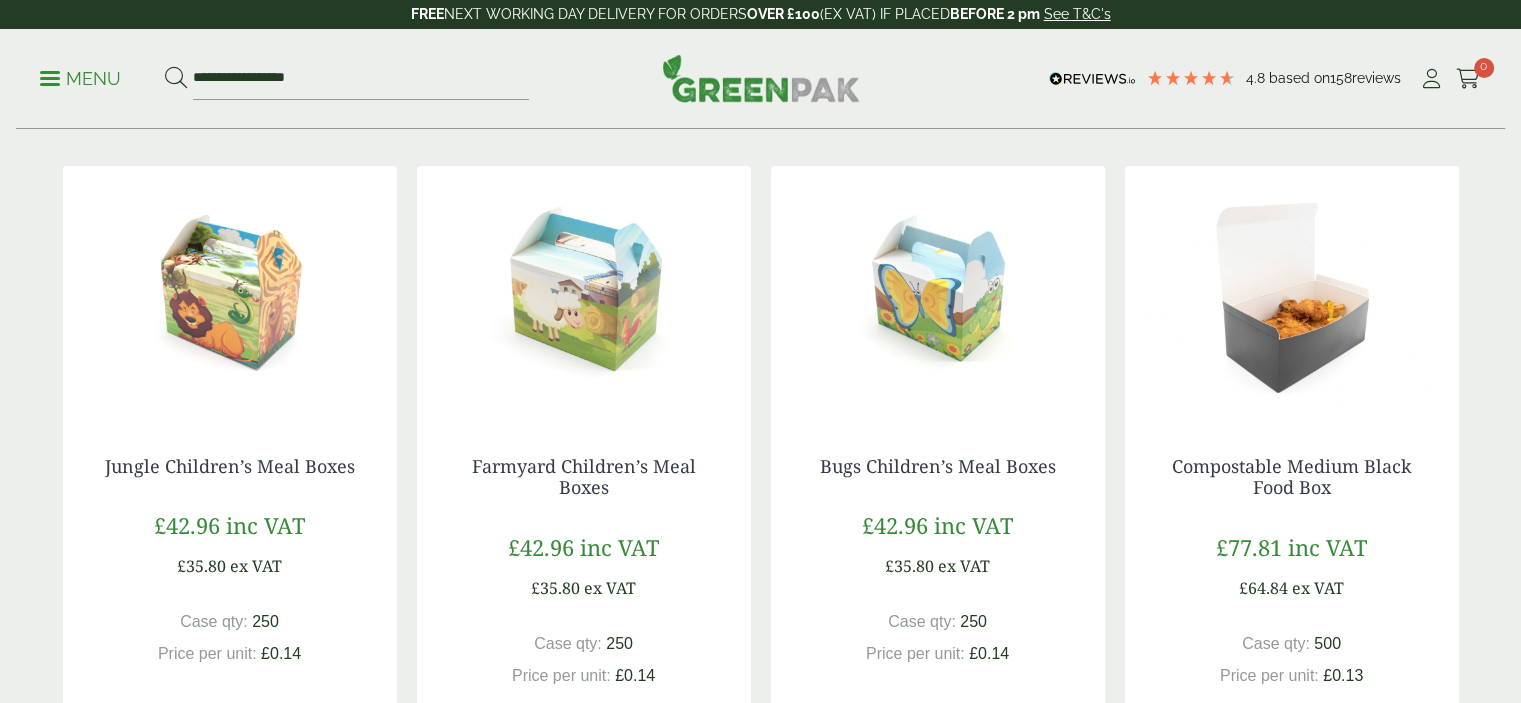 scroll, scrollTop: 0, scrollLeft: 0, axis: both 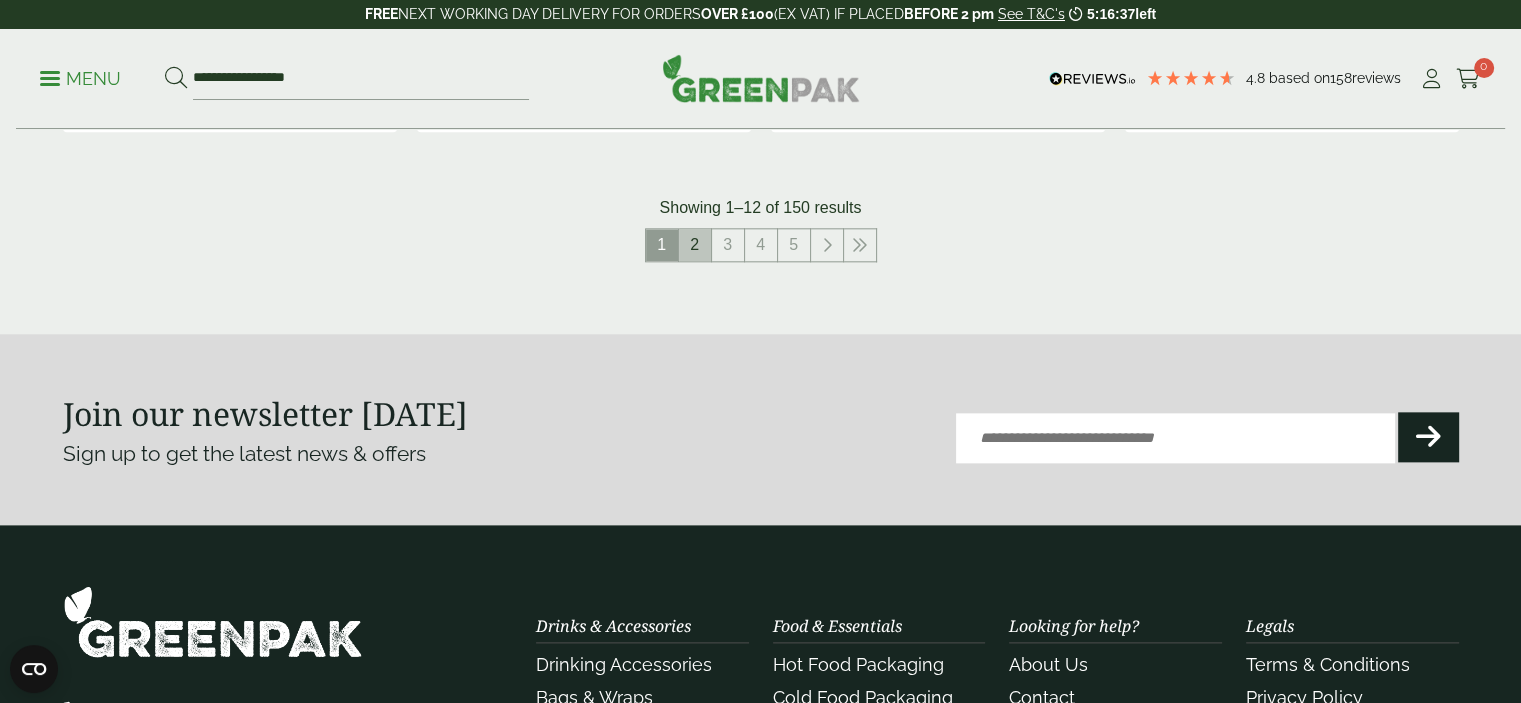 click on "2" at bounding box center [695, 245] 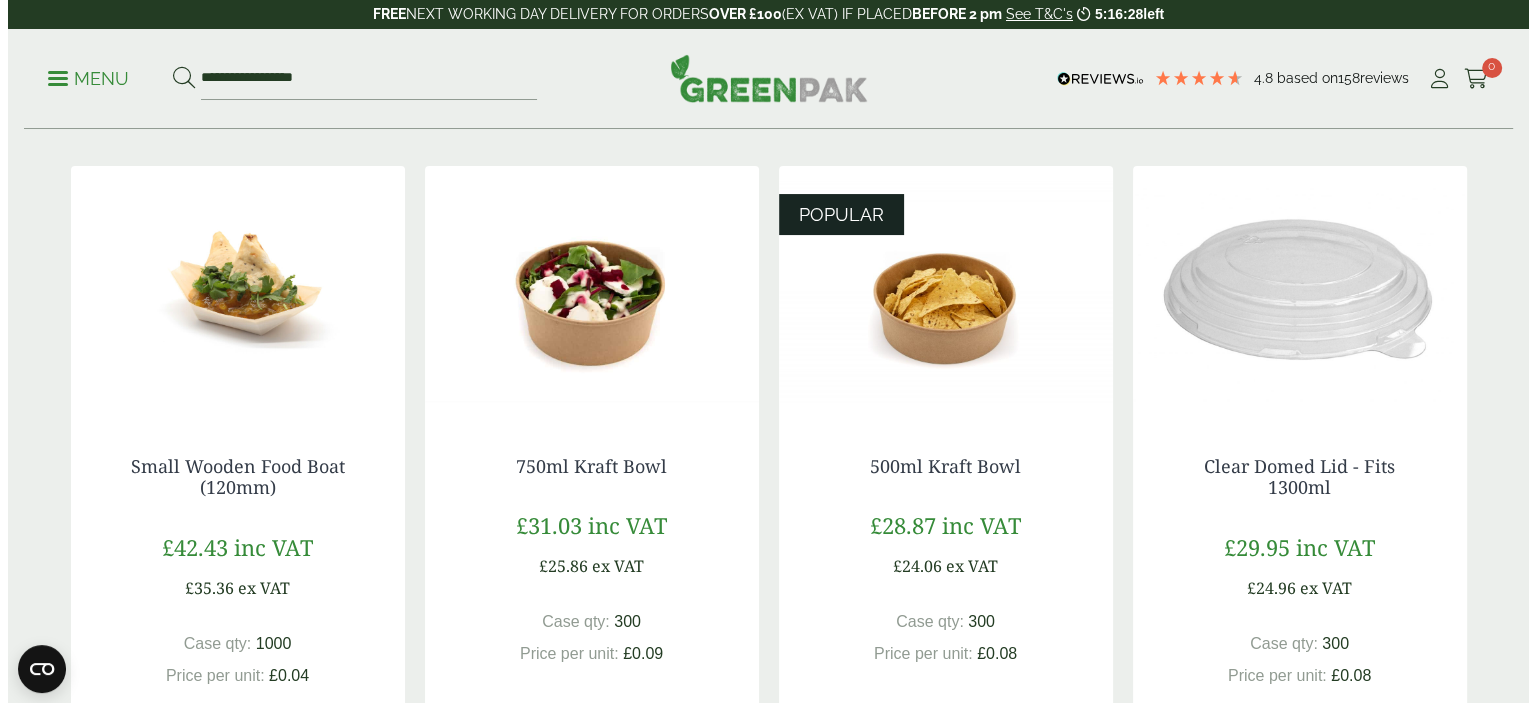 scroll, scrollTop: 500, scrollLeft: 0, axis: vertical 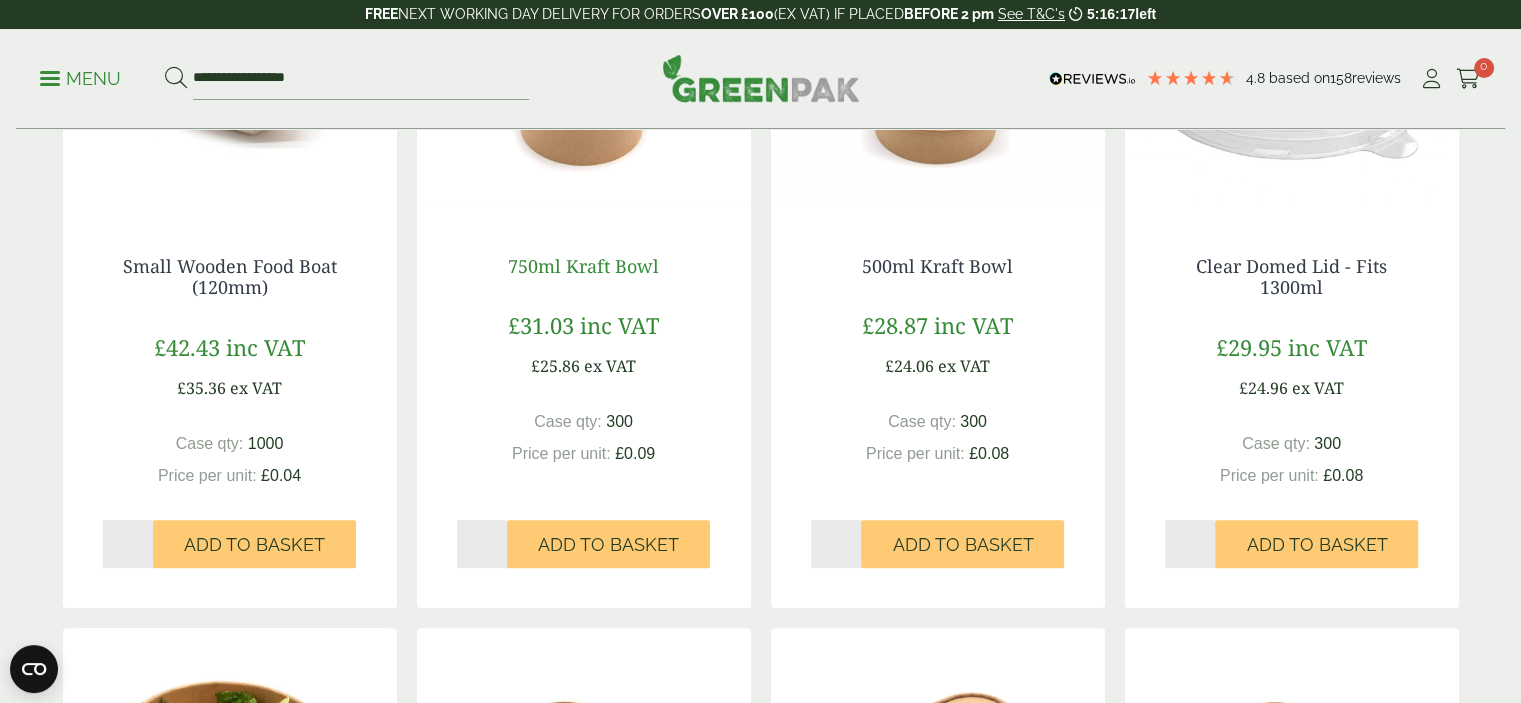 drag, startPoint x: 658, startPoint y: 259, endPoint x: 509, endPoint y: 273, distance: 149.65627 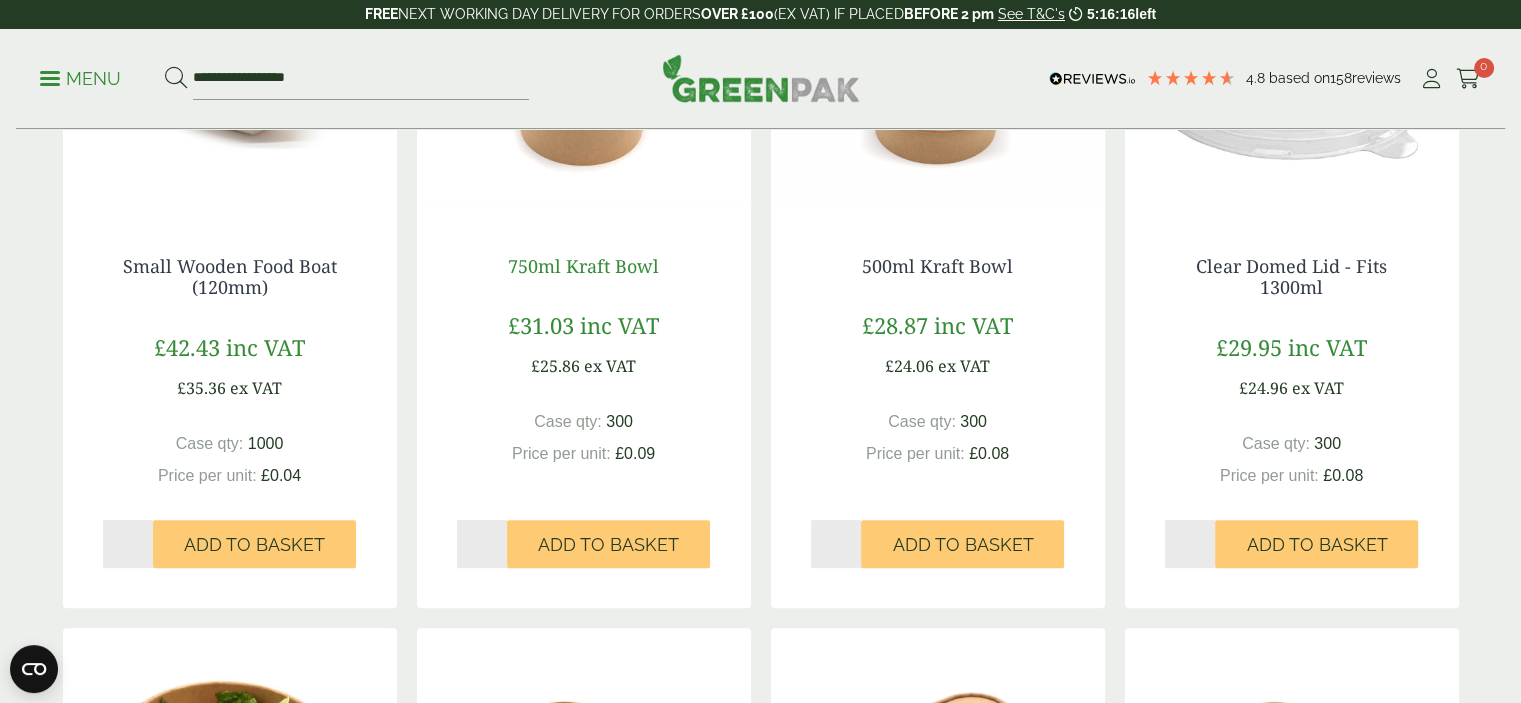 copy on "750ml Kraft Bowl" 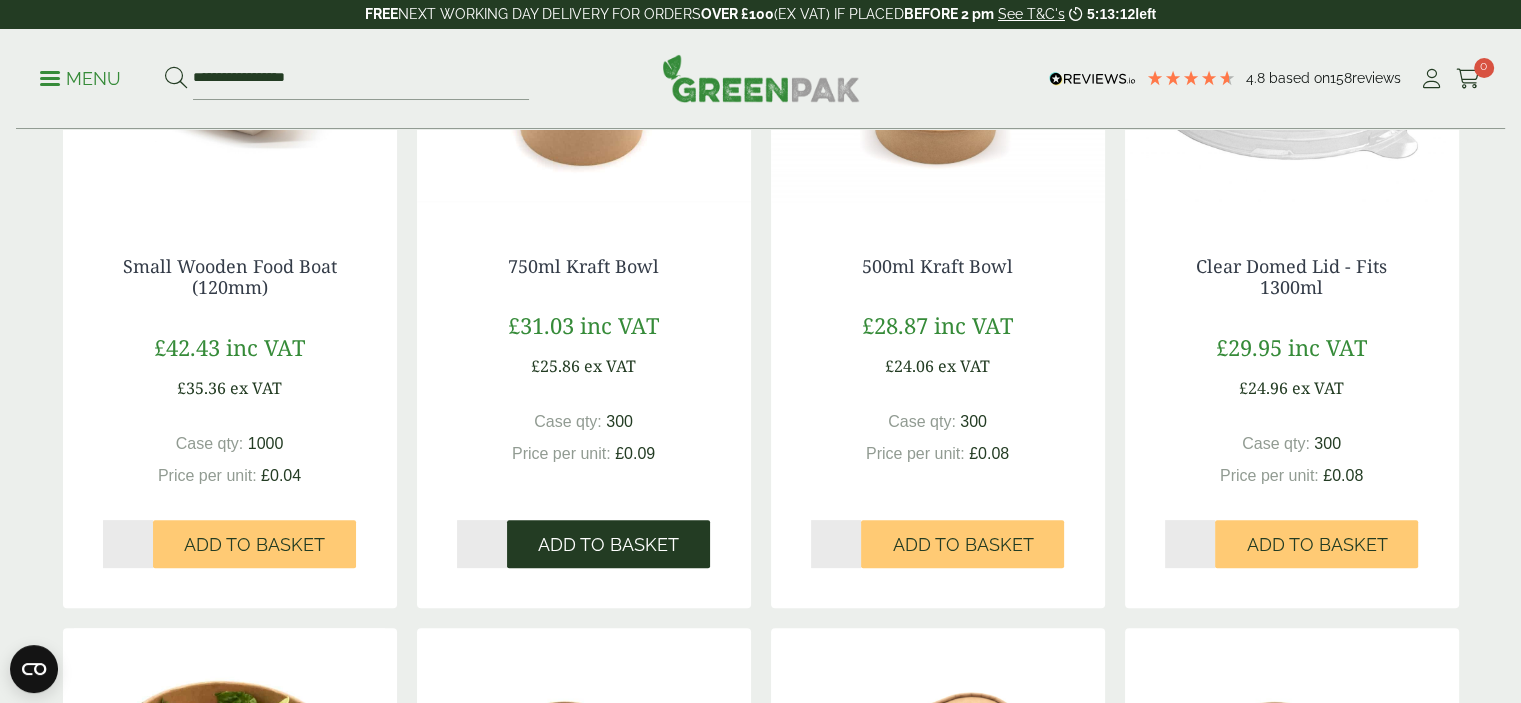 click on "Add to Basket" at bounding box center [608, 544] 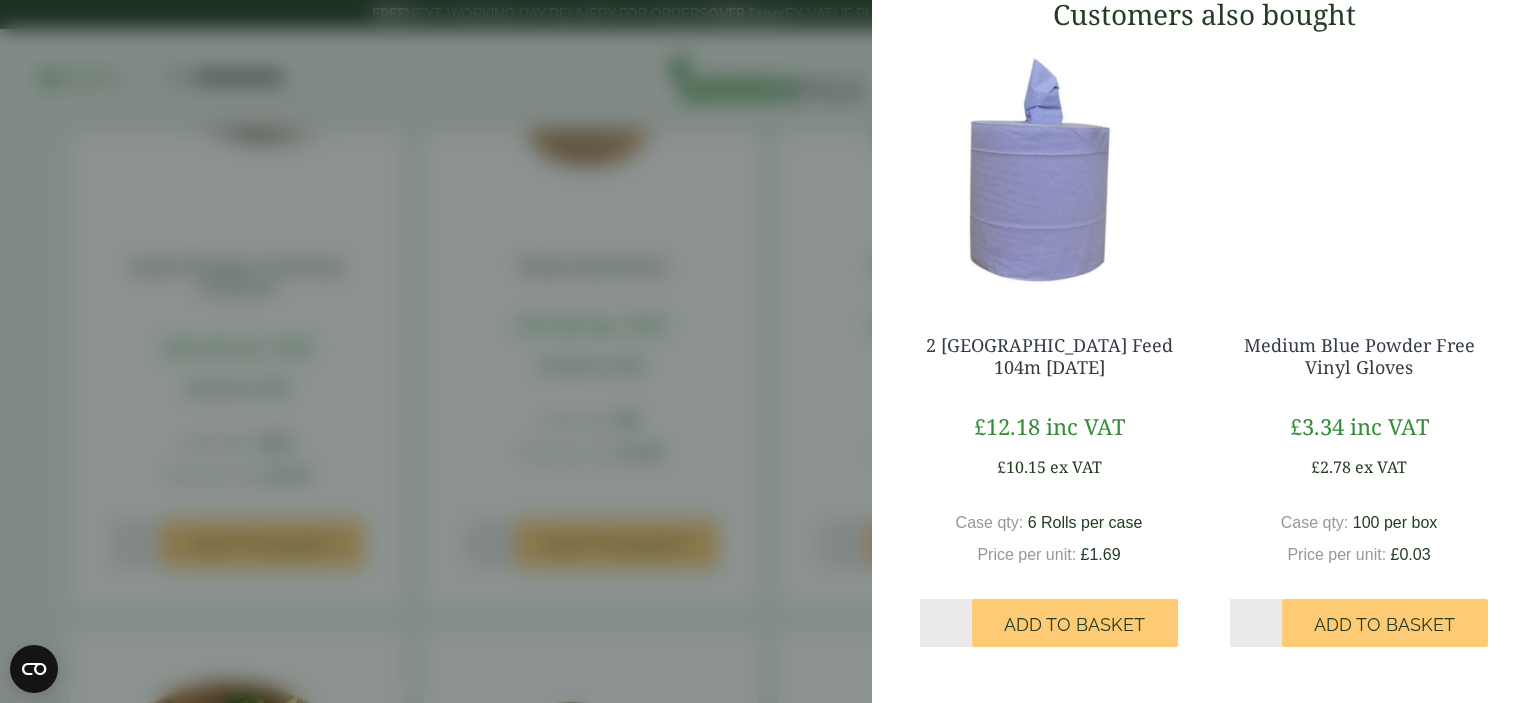 scroll, scrollTop: 542, scrollLeft: 0, axis: vertical 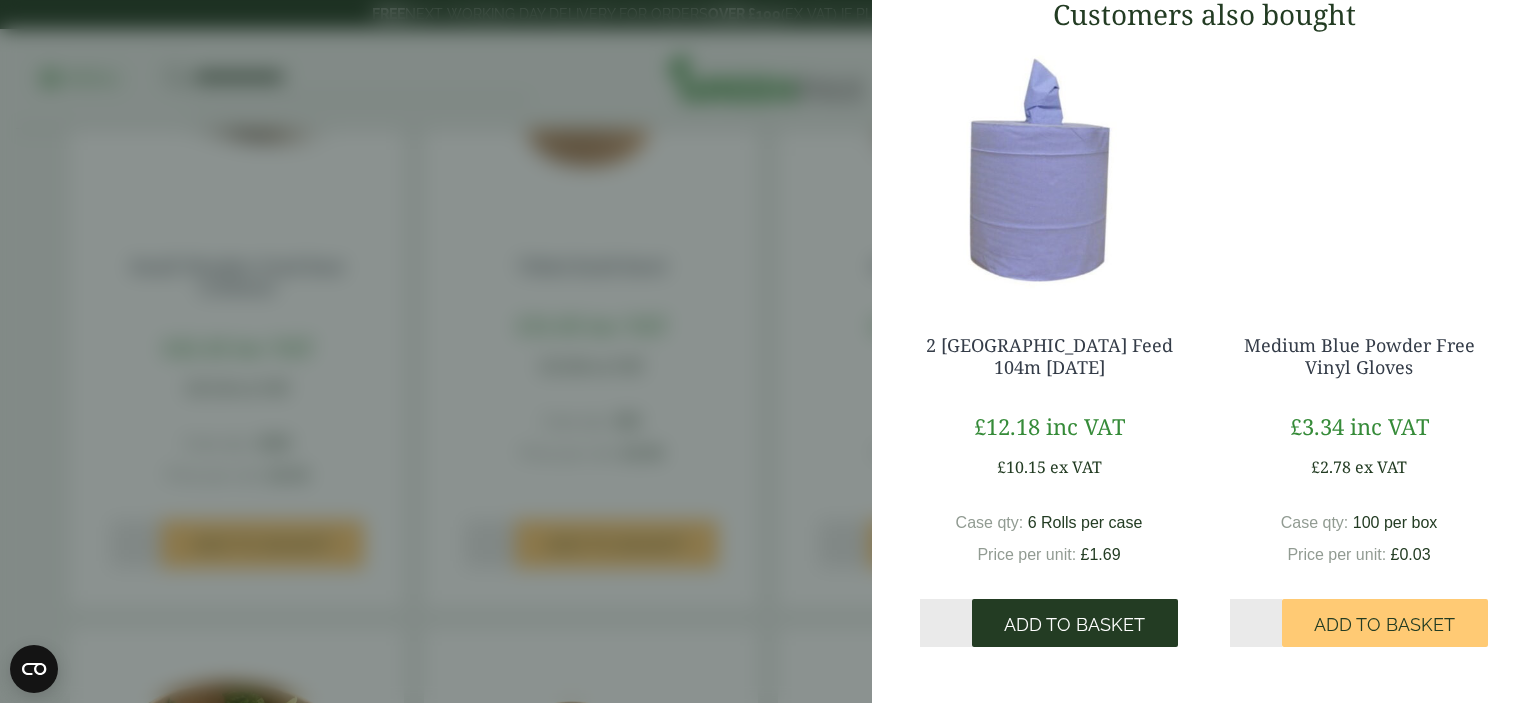 click on "Add to Basket" at bounding box center (1074, 625) 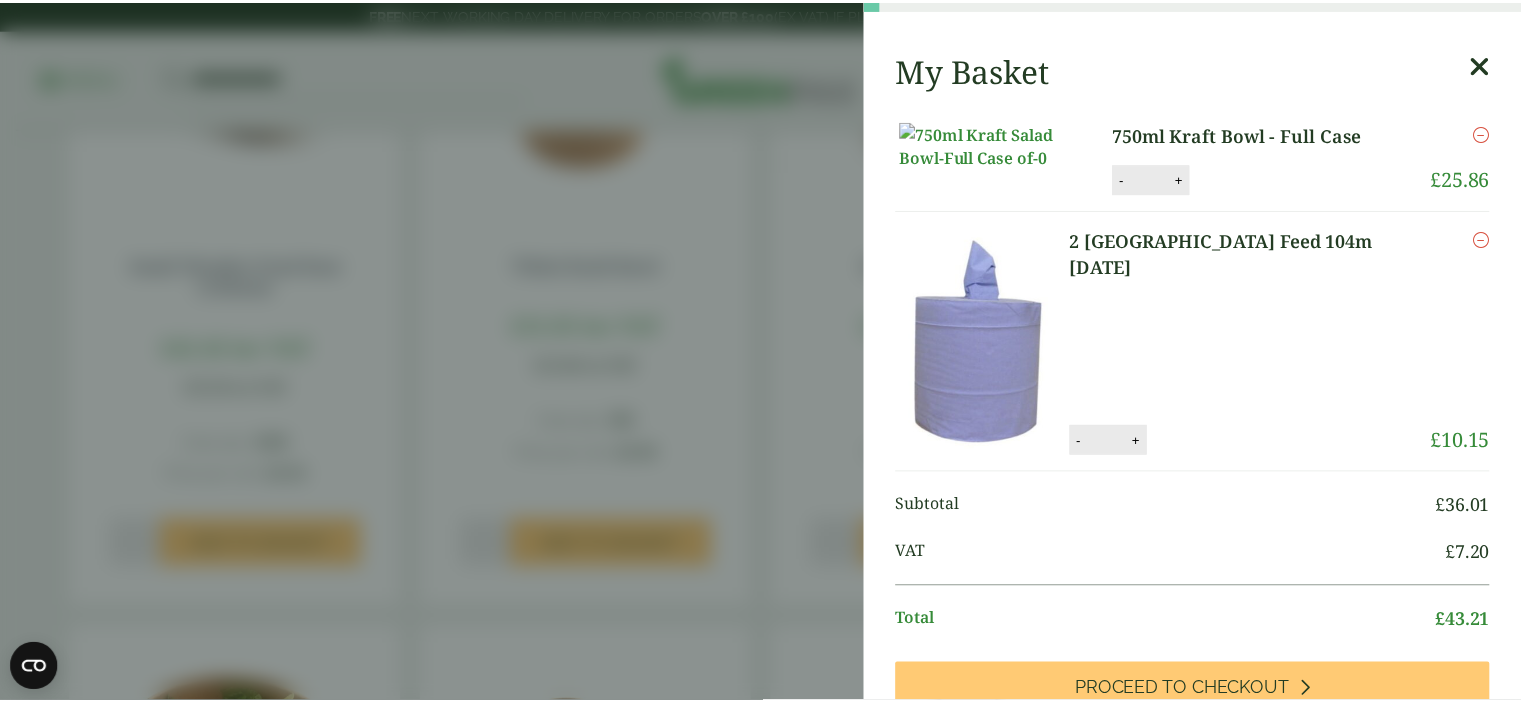 scroll, scrollTop: 0, scrollLeft: 0, axis: both 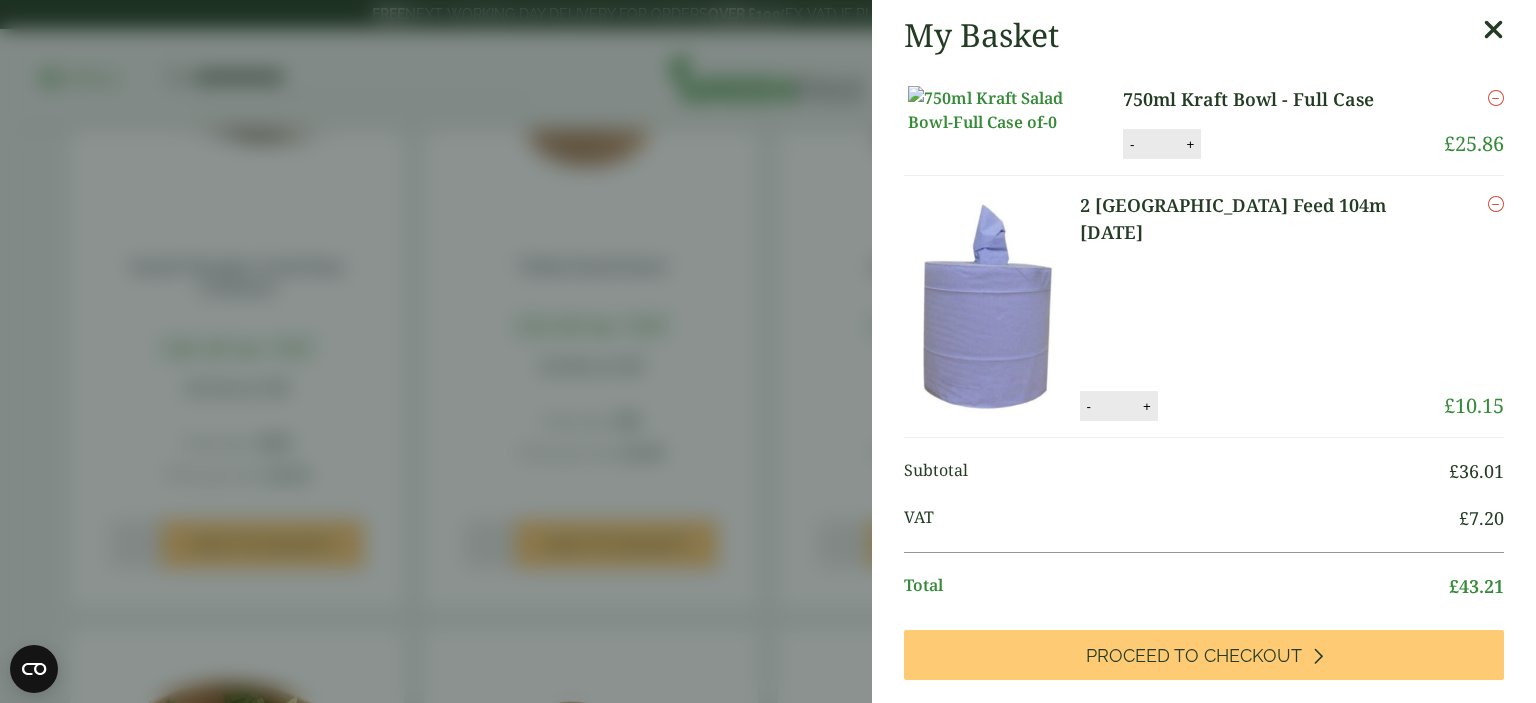 click at bounding box center [1493, 30] 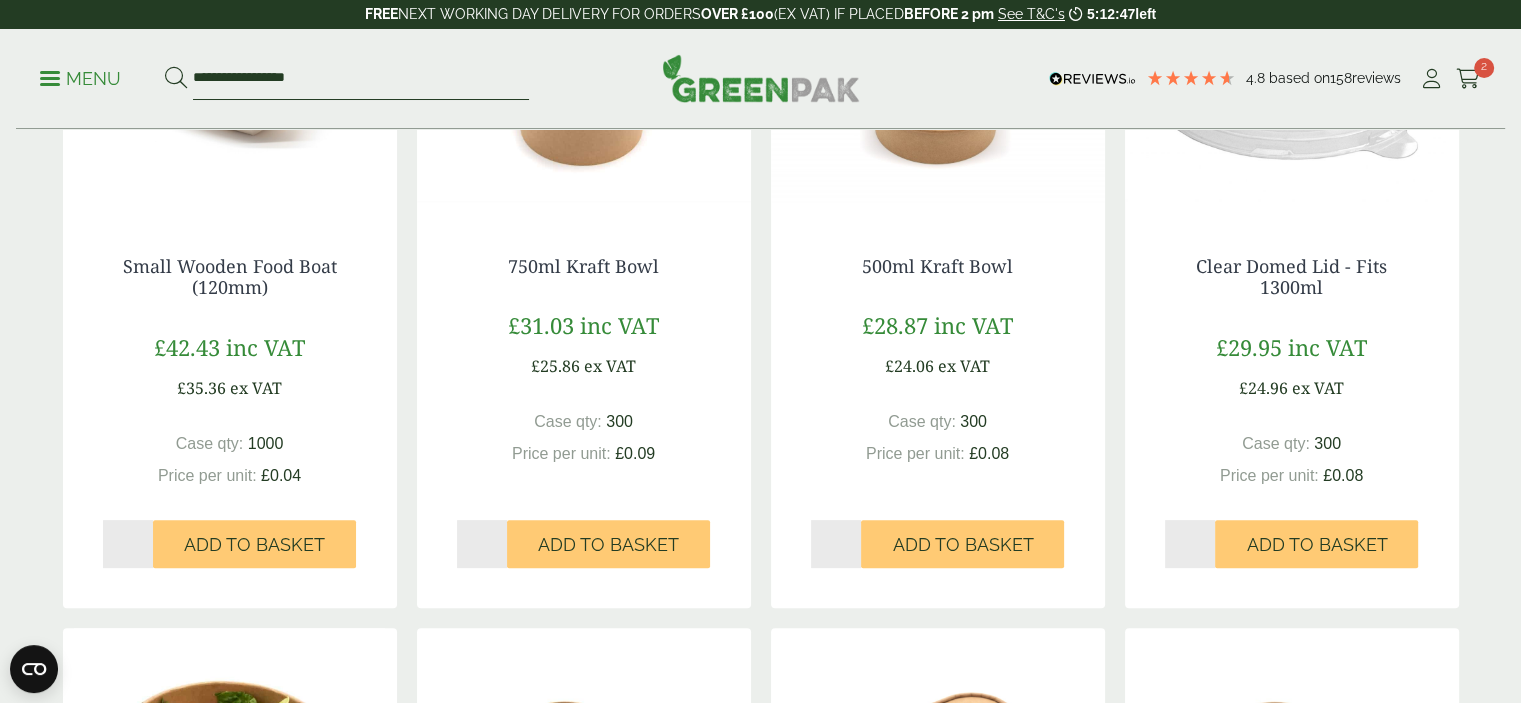 drag, startPoint x: 347, startPoint y: 76, endPoint x: 192, endPoint y: 85, distance: 155.26108 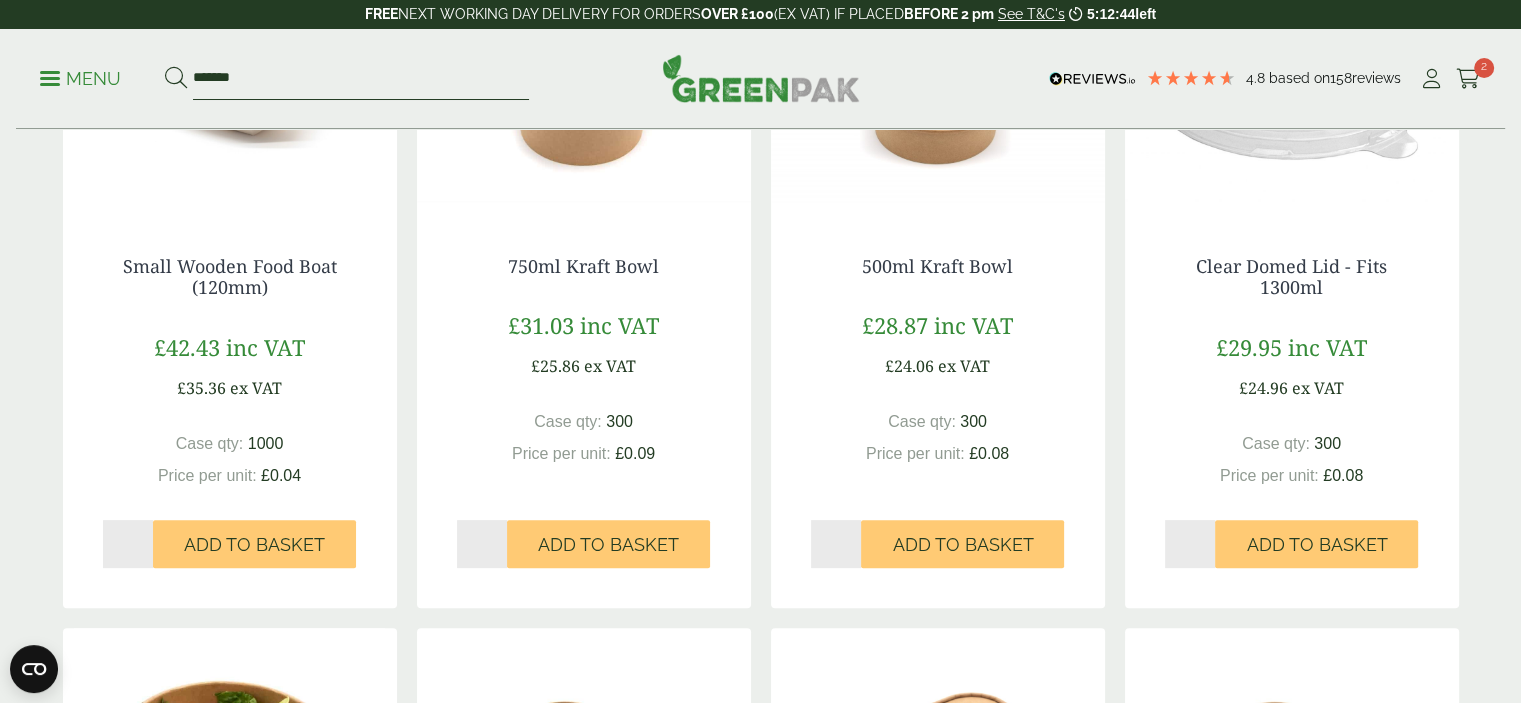type on "*******" 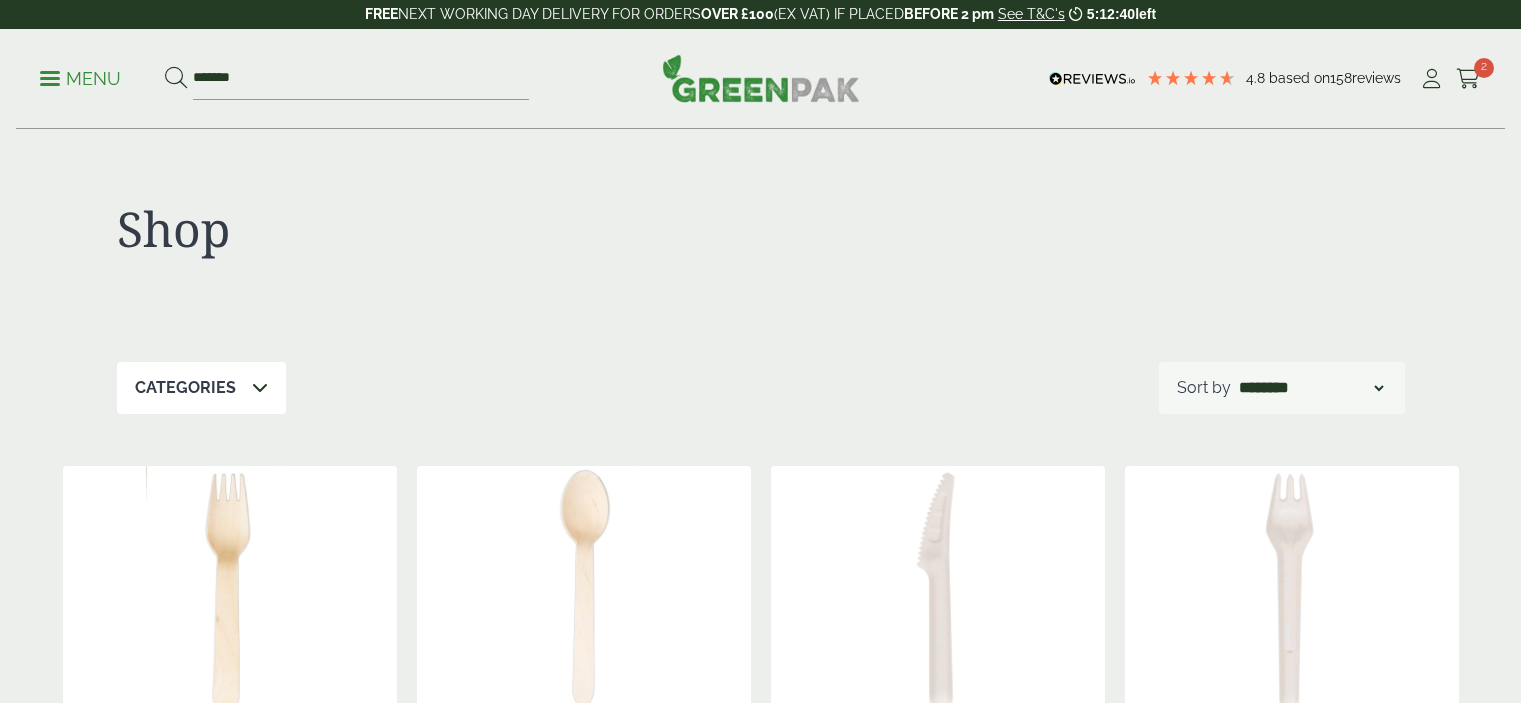 scroll, scrollTop: 0, scrollLeft: 0, axis: both 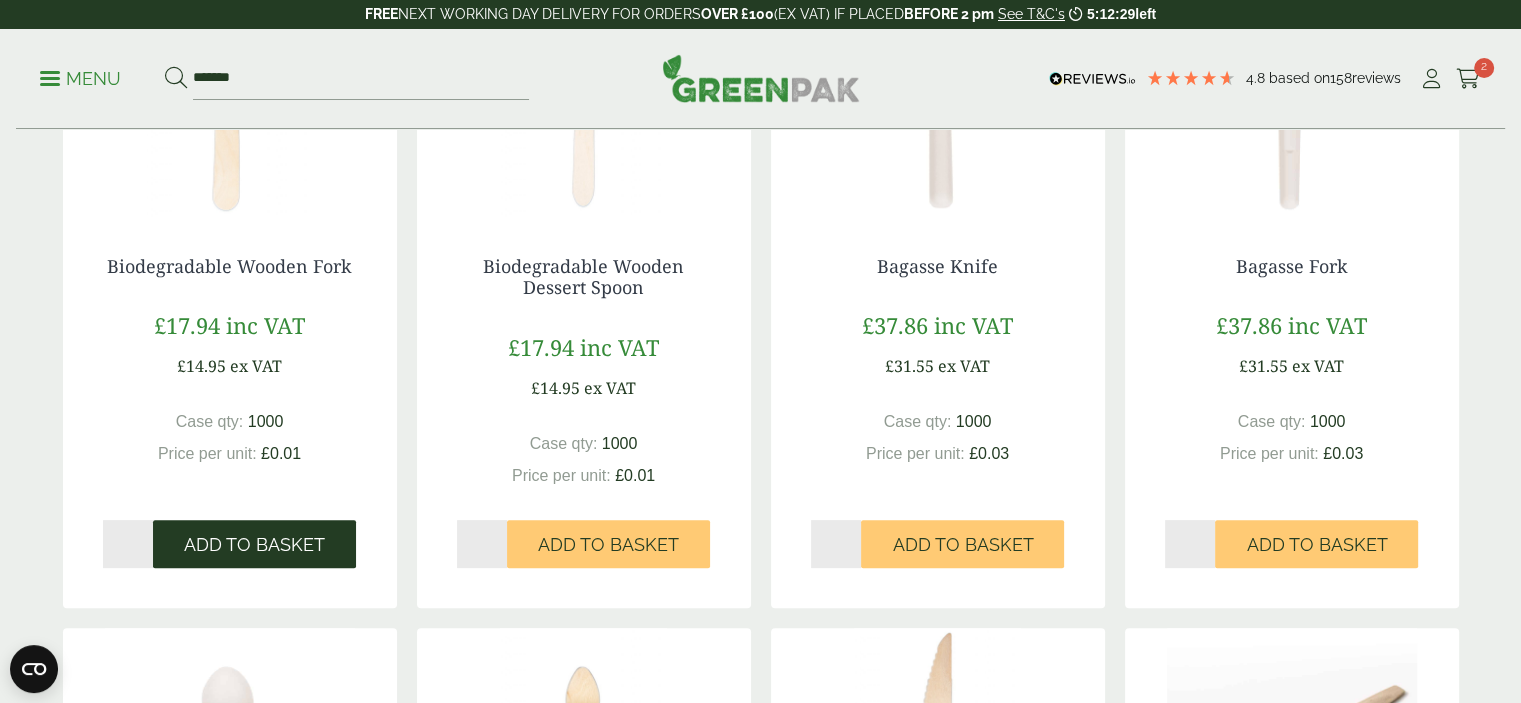 click on "Add to Basket" at bounding box center (254, 545) 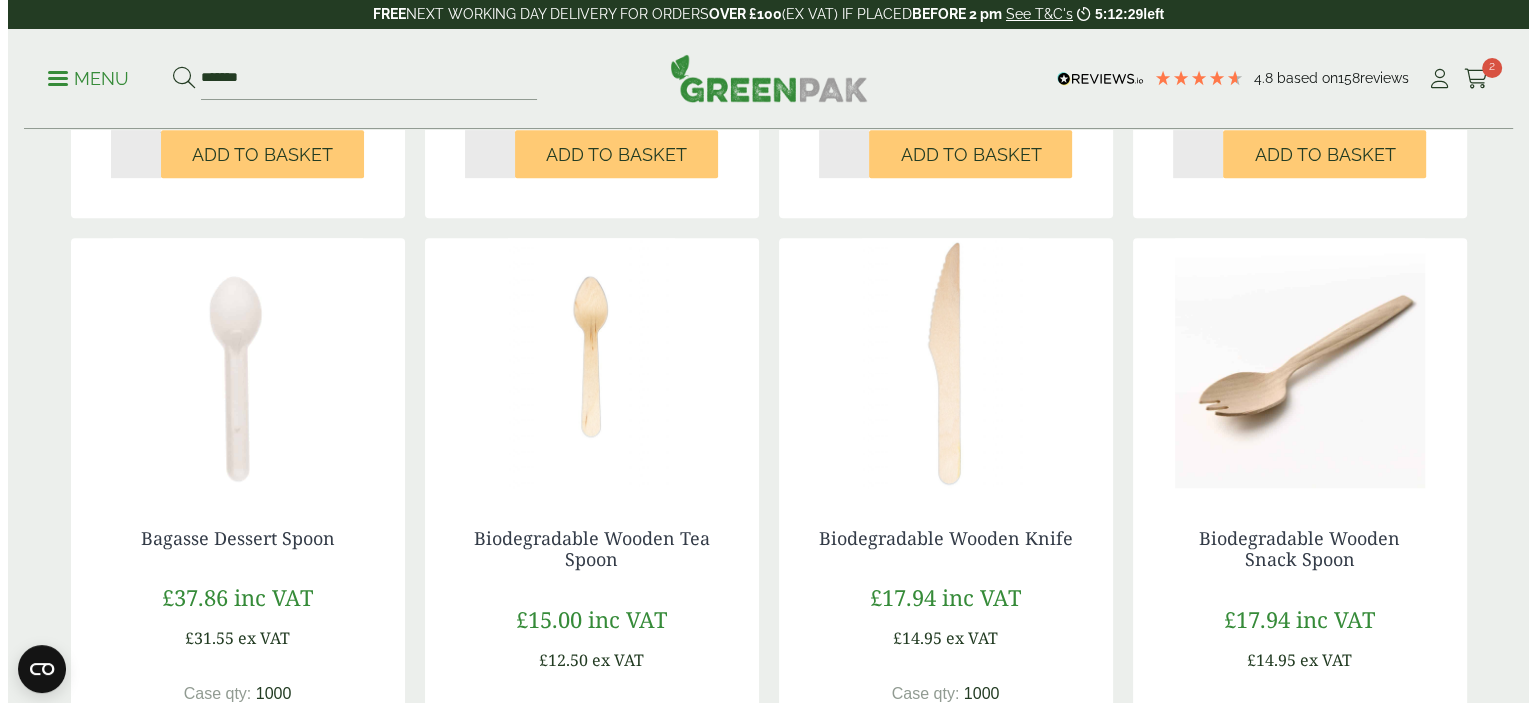 scroll, scrollTop: 900, scrollLeft: 0, axis: vertical 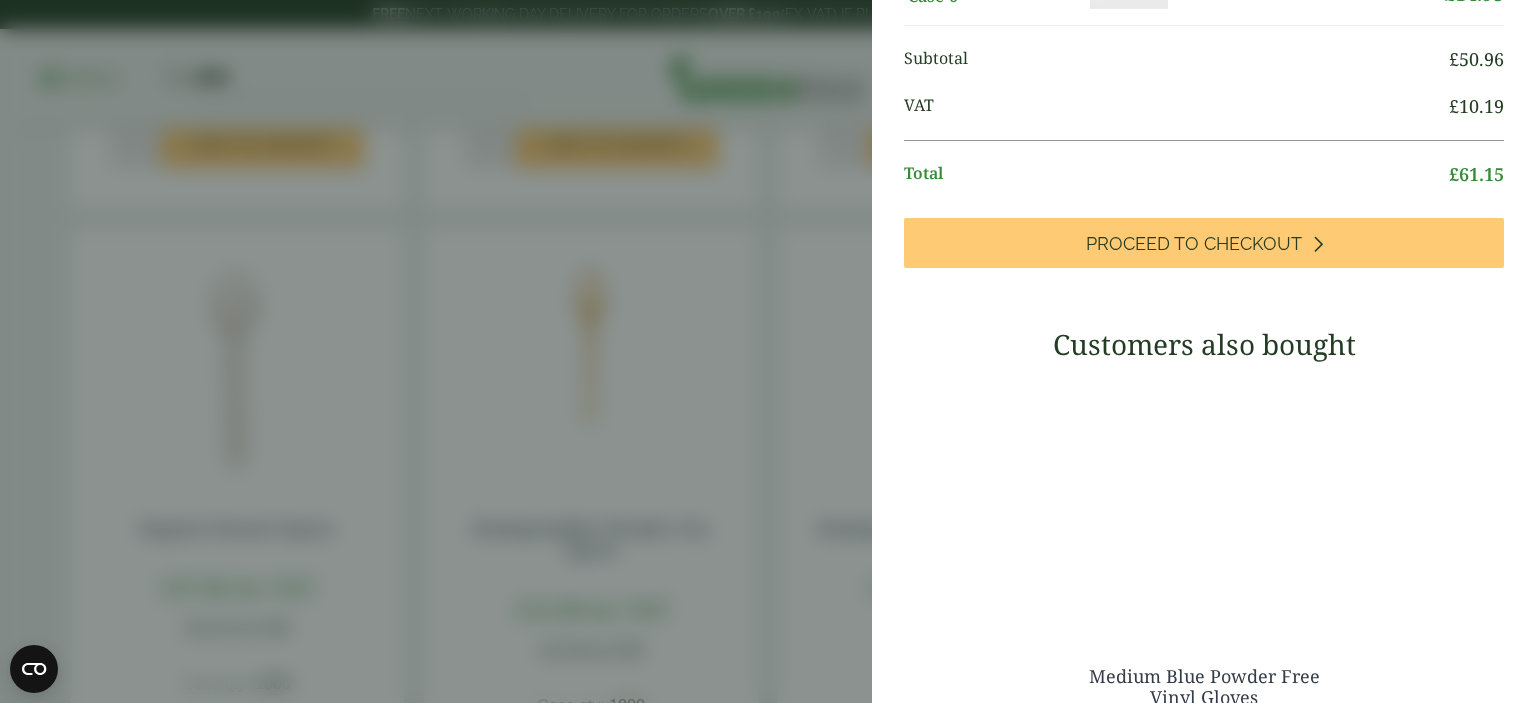 click on "-" at bounding box center [1099, -6] 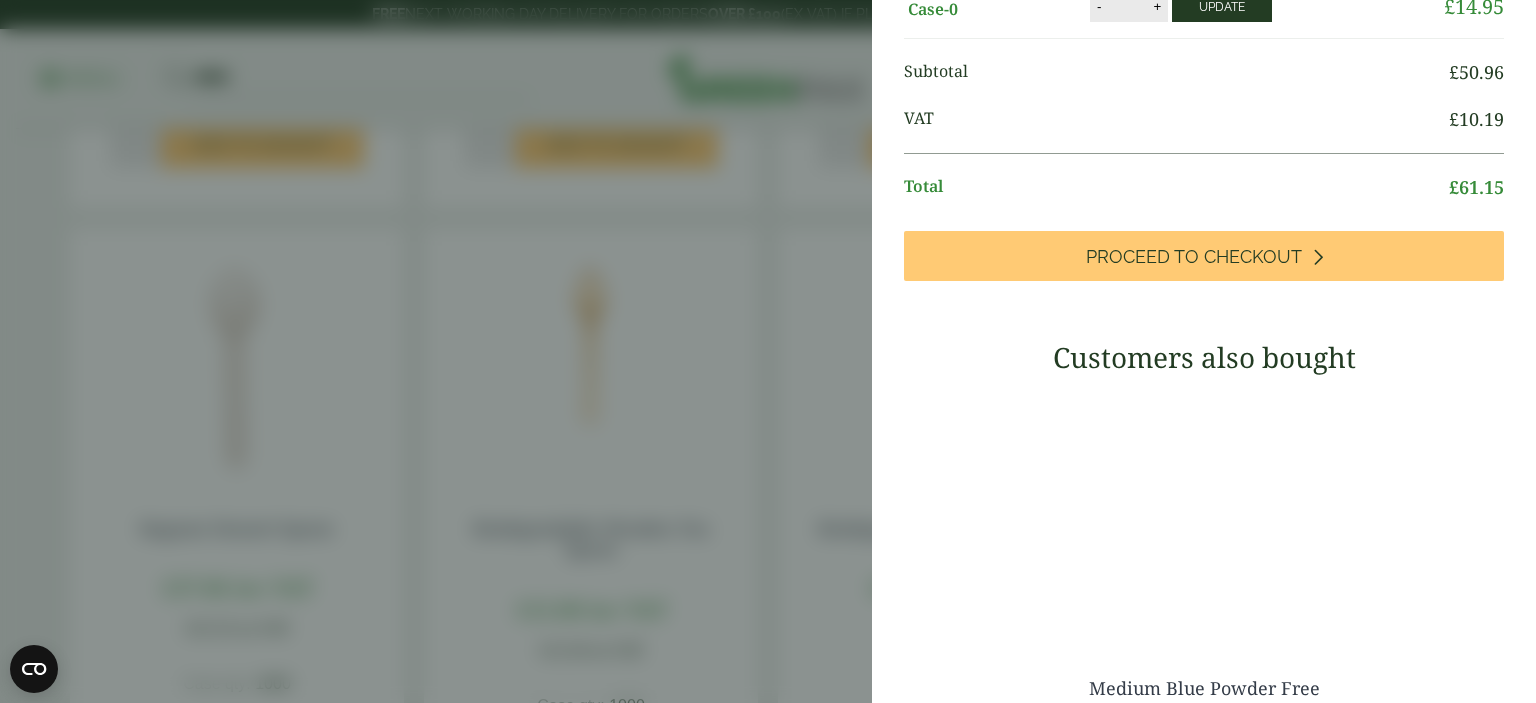 click on "Update" at bounding box center [1222, 7] 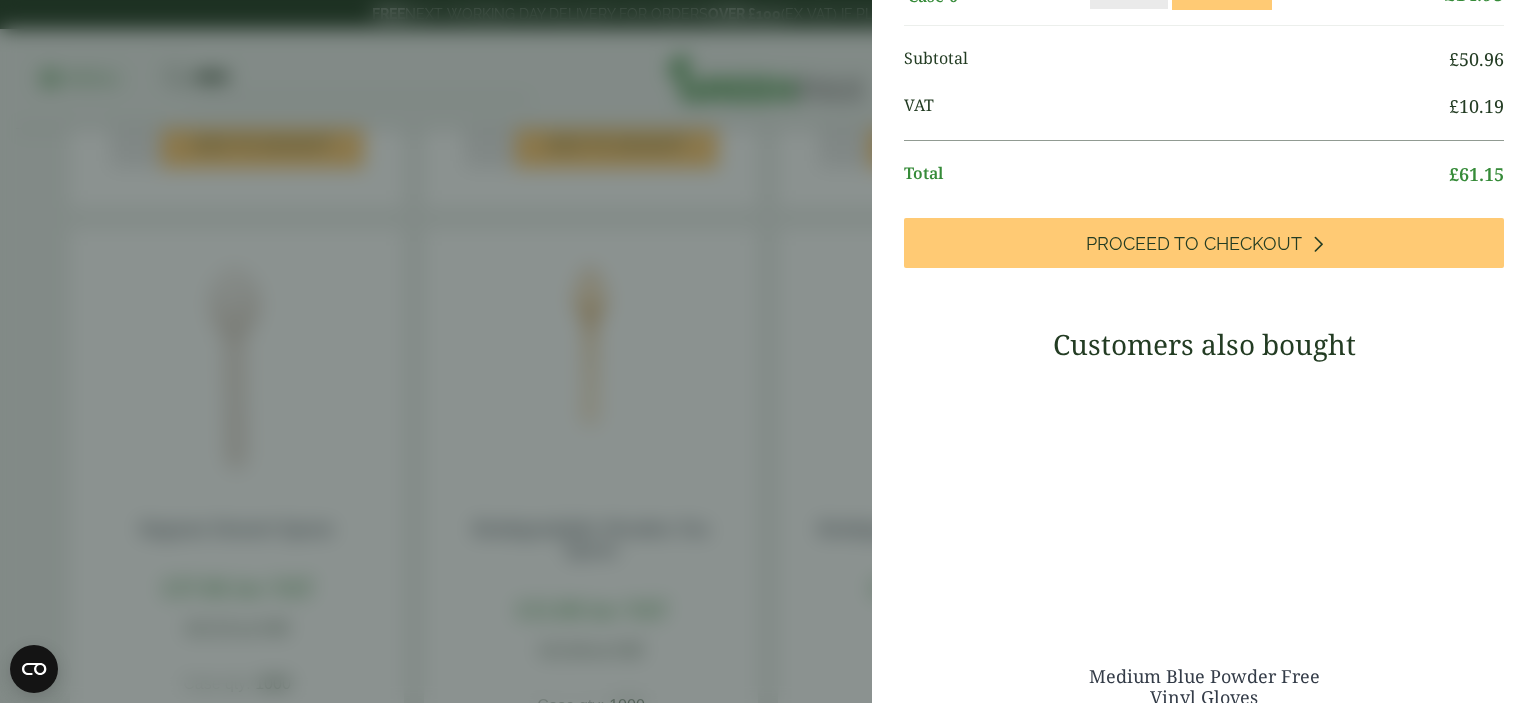 type on "*" 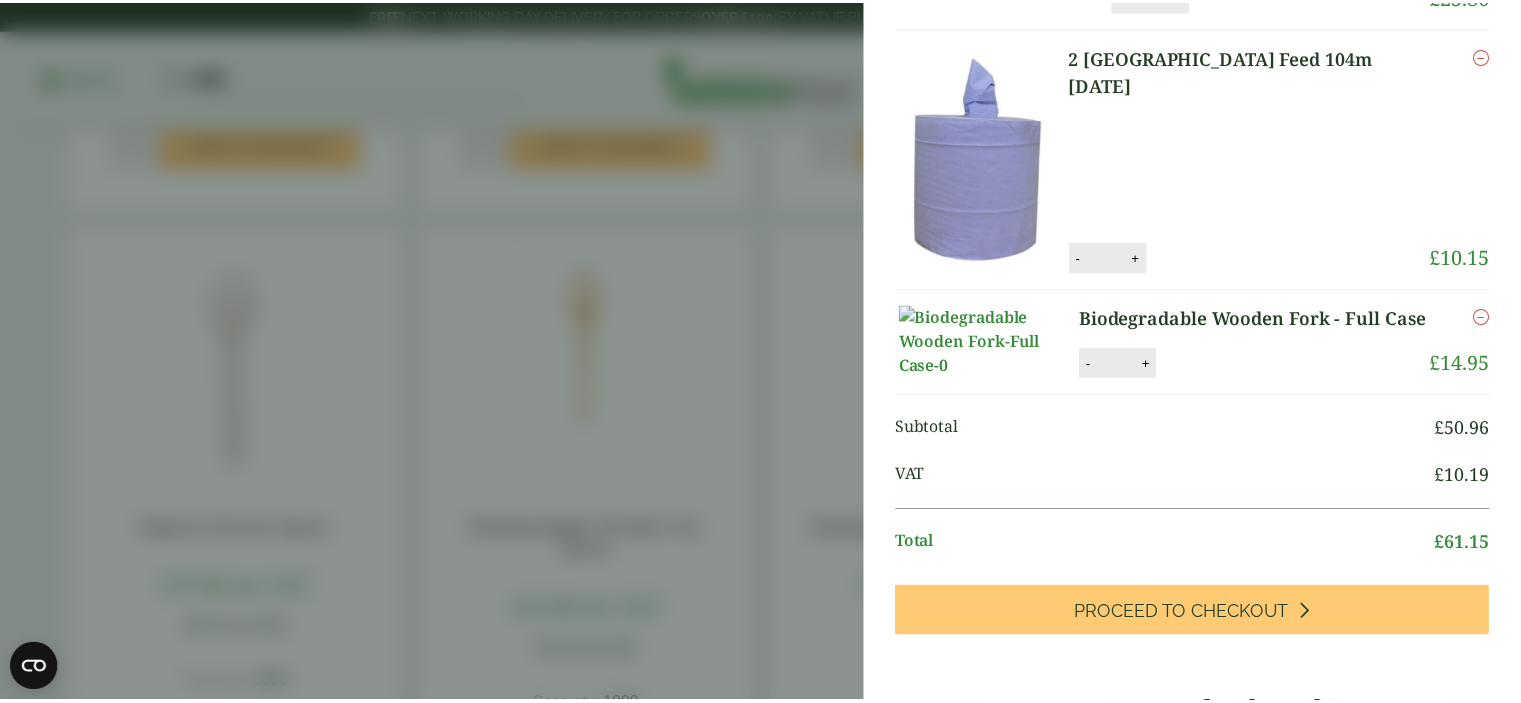scroll, scrollTop: 0, scrollLeft: 0, axis: both 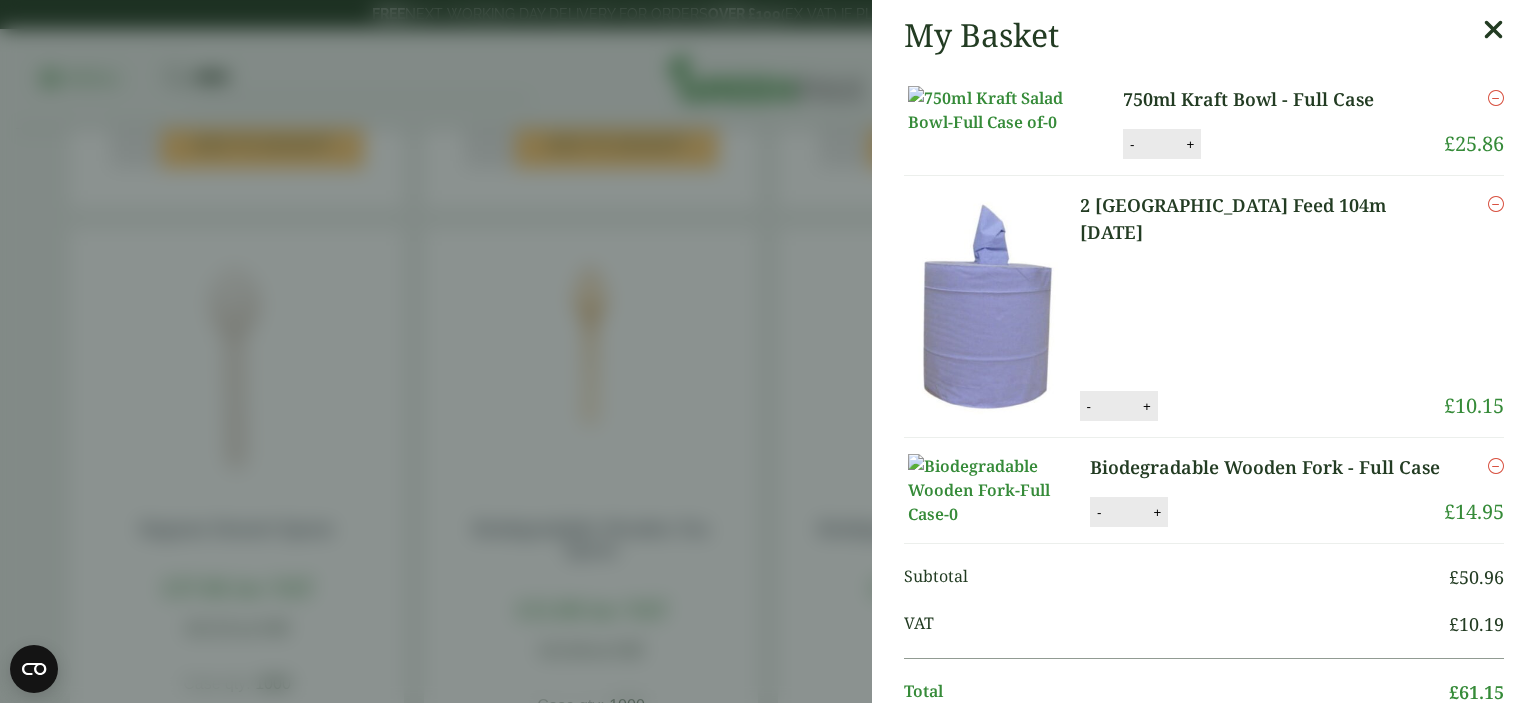 click at bounding box center (1493, 30) 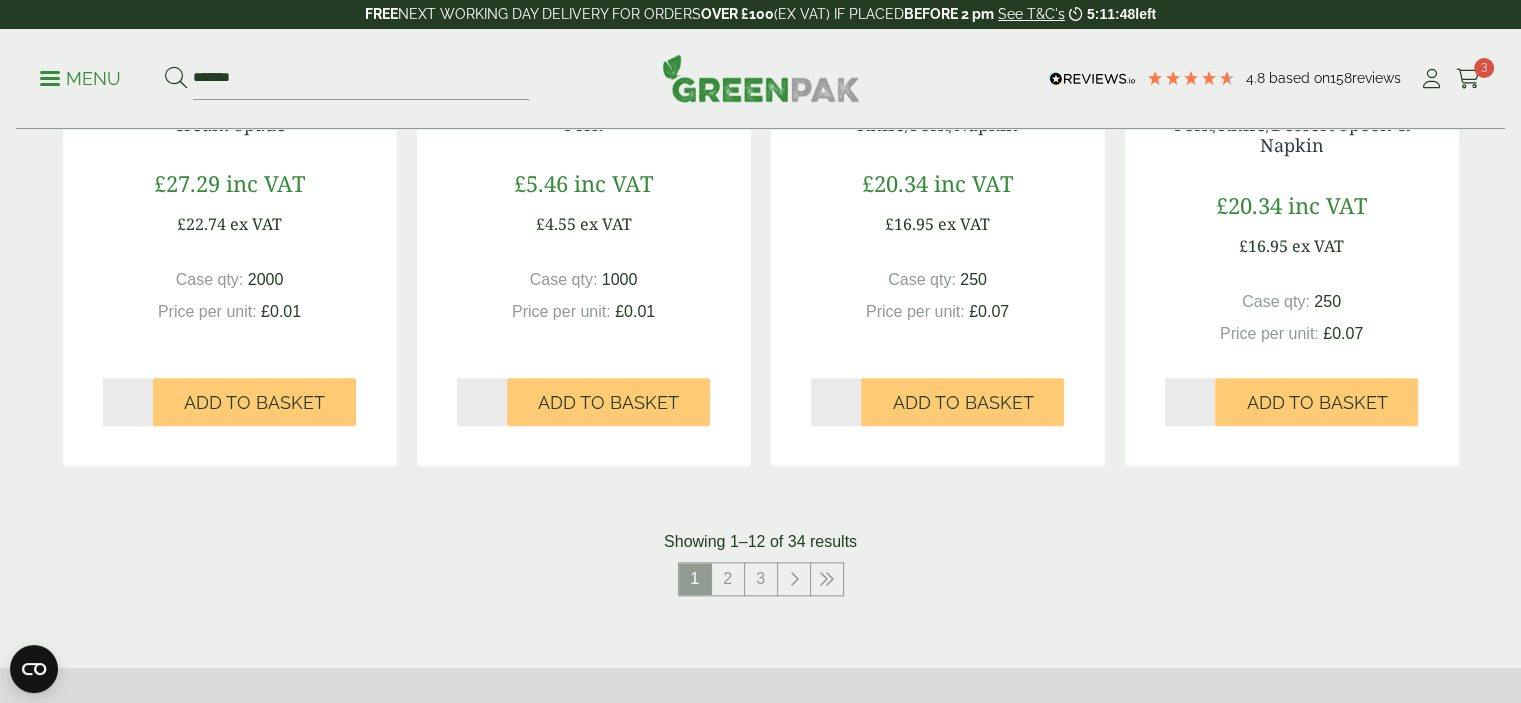scroll, scrollTop: 2100, scrollLeft: 0, axis: vertical 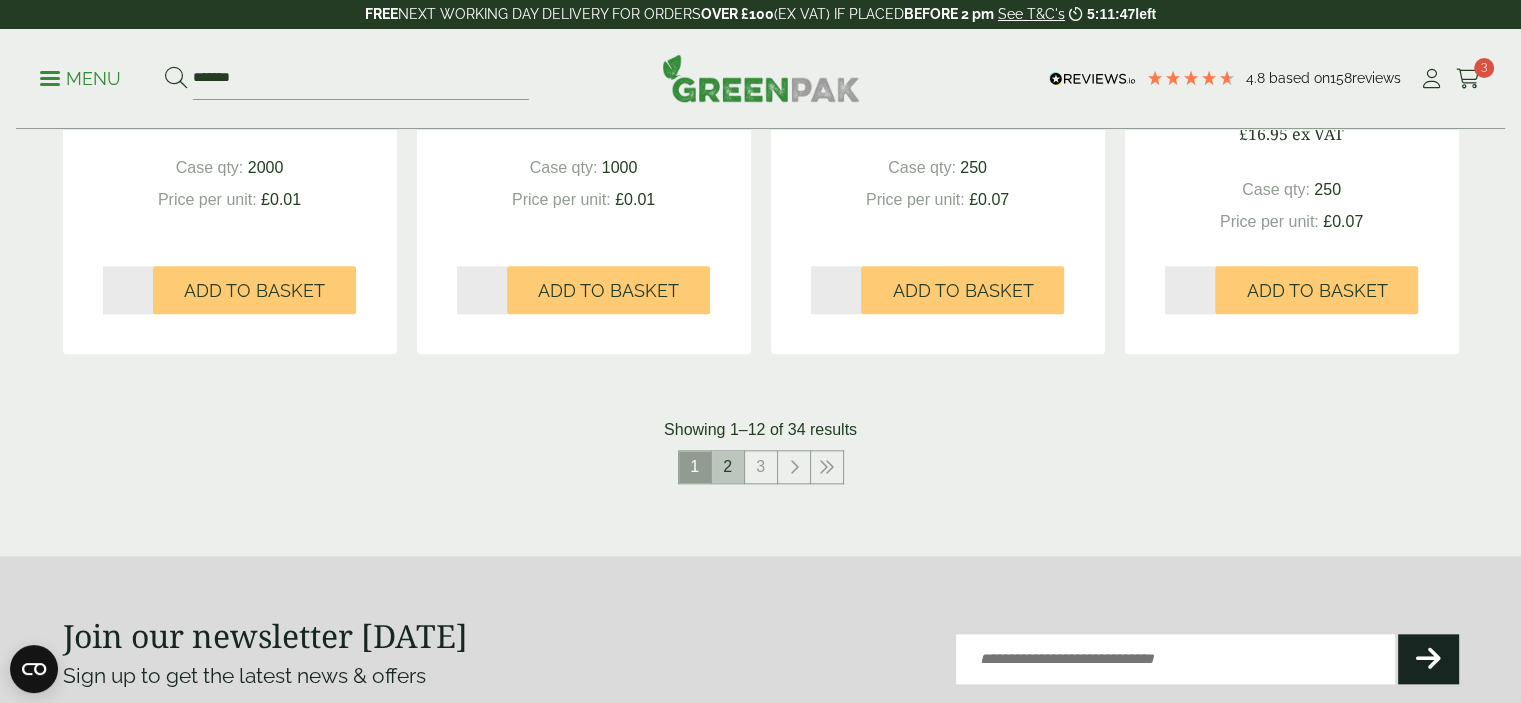 click on "2" at bounding box center (728, 467) 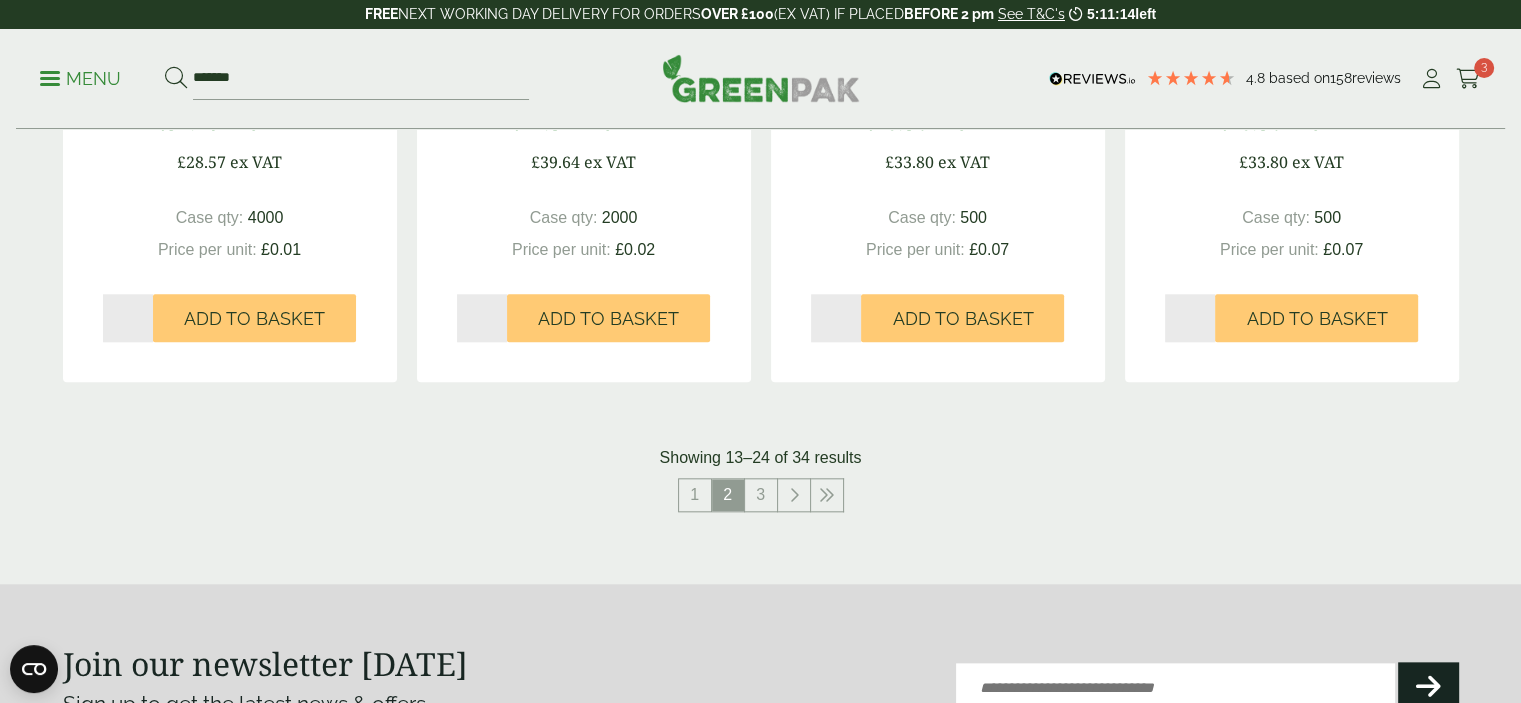 scroll, scrollTop: 2100, scrollLeft: 0, axis: vertical 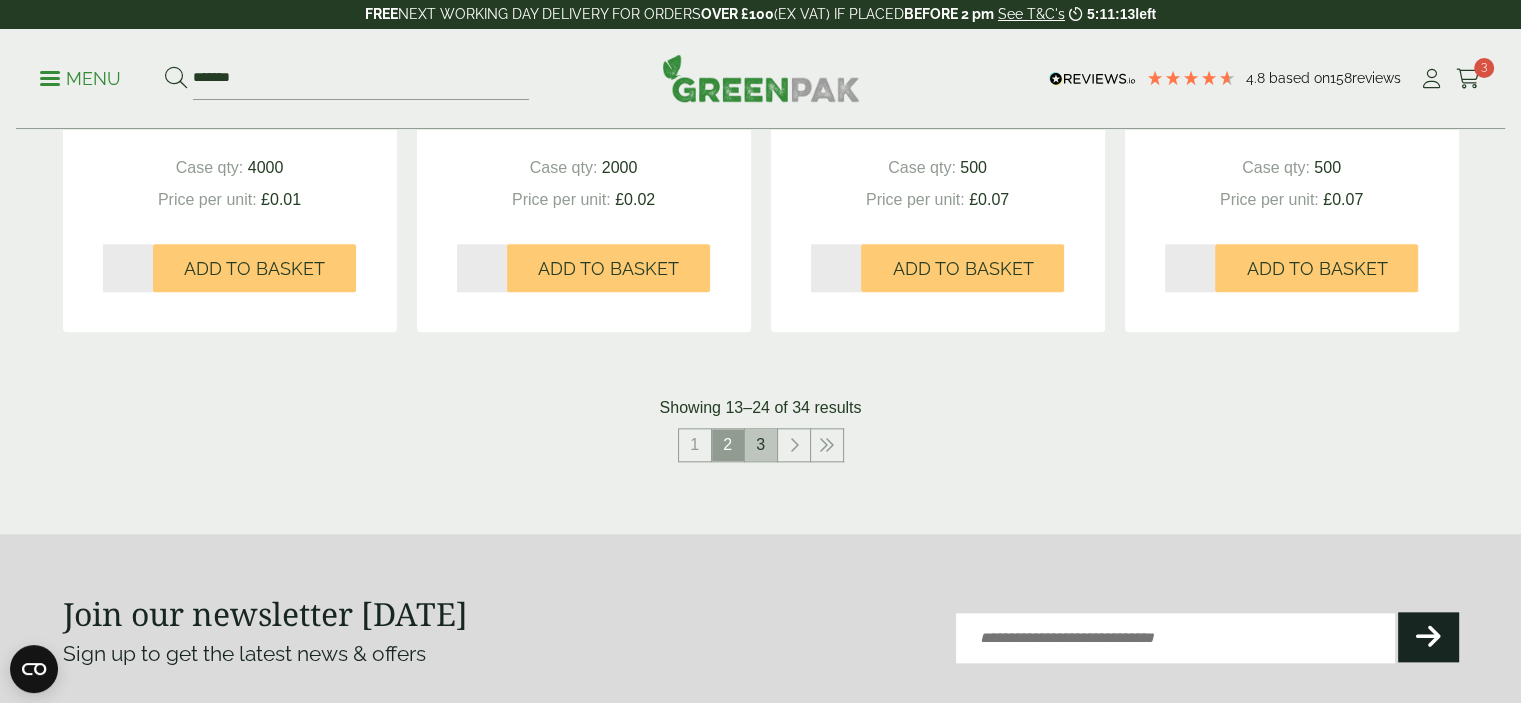 click on "3" at bounding box center [761, 445] 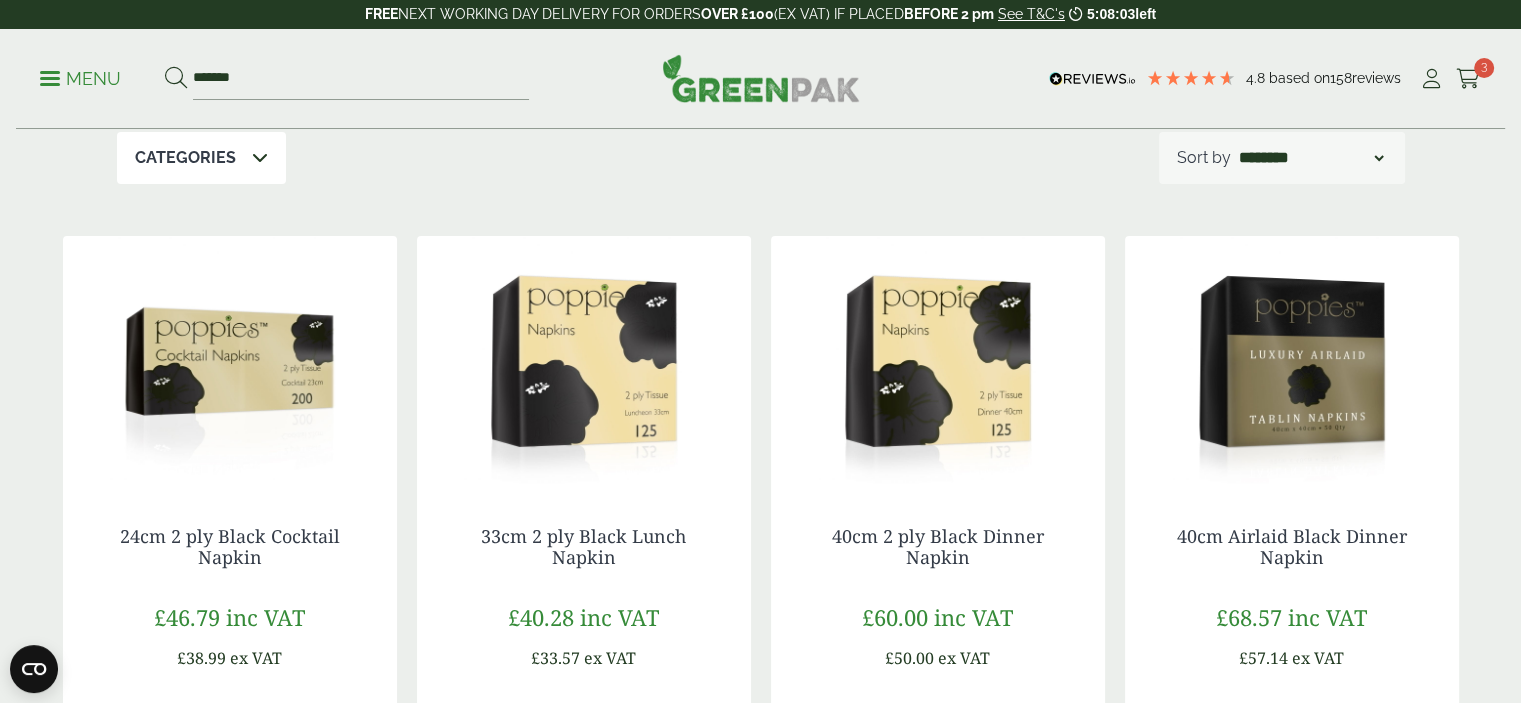 scroll, scrollTop: 0, scrollLeft: 0, axis: both 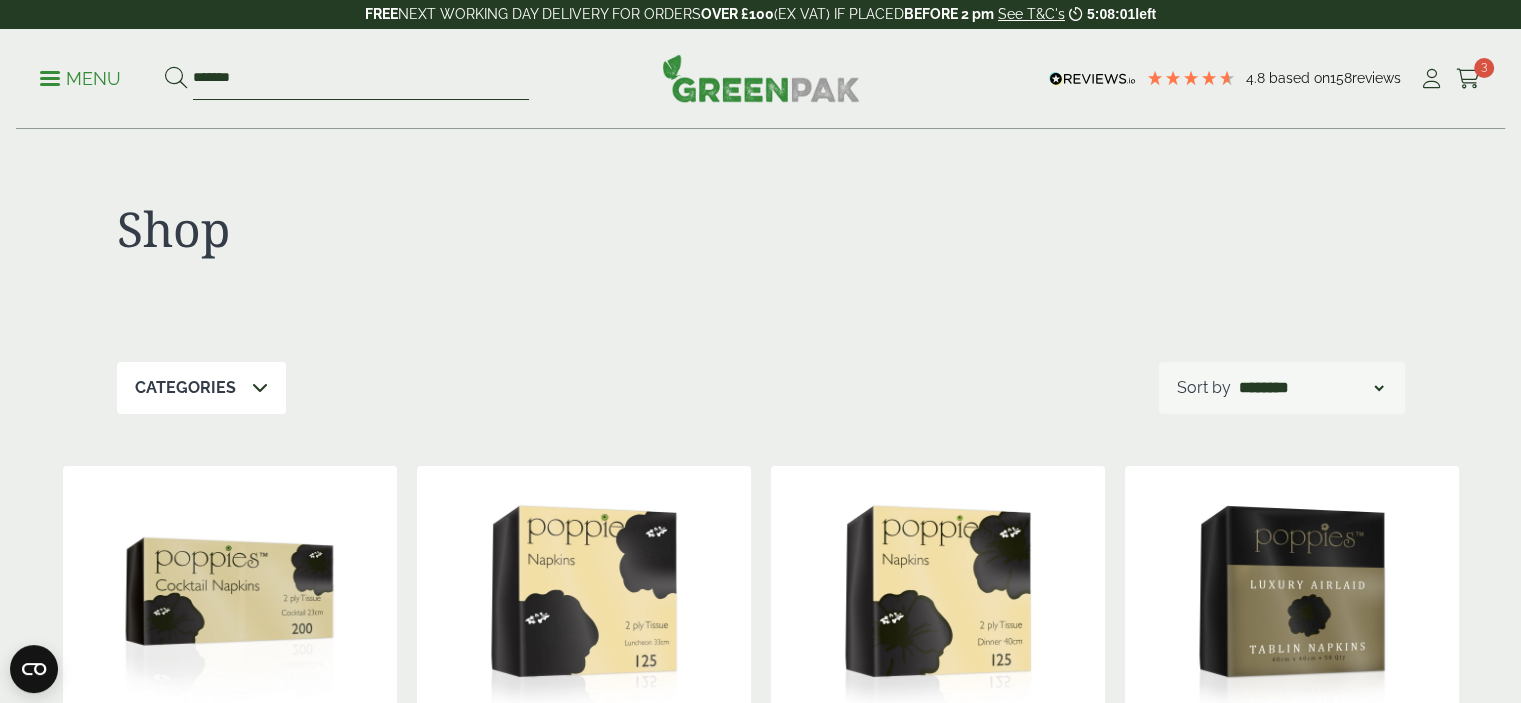 drag, startPoint x: 270, startPoint y: 78, endPoint x: 173, endPoint y: 83, distance: 97.128784 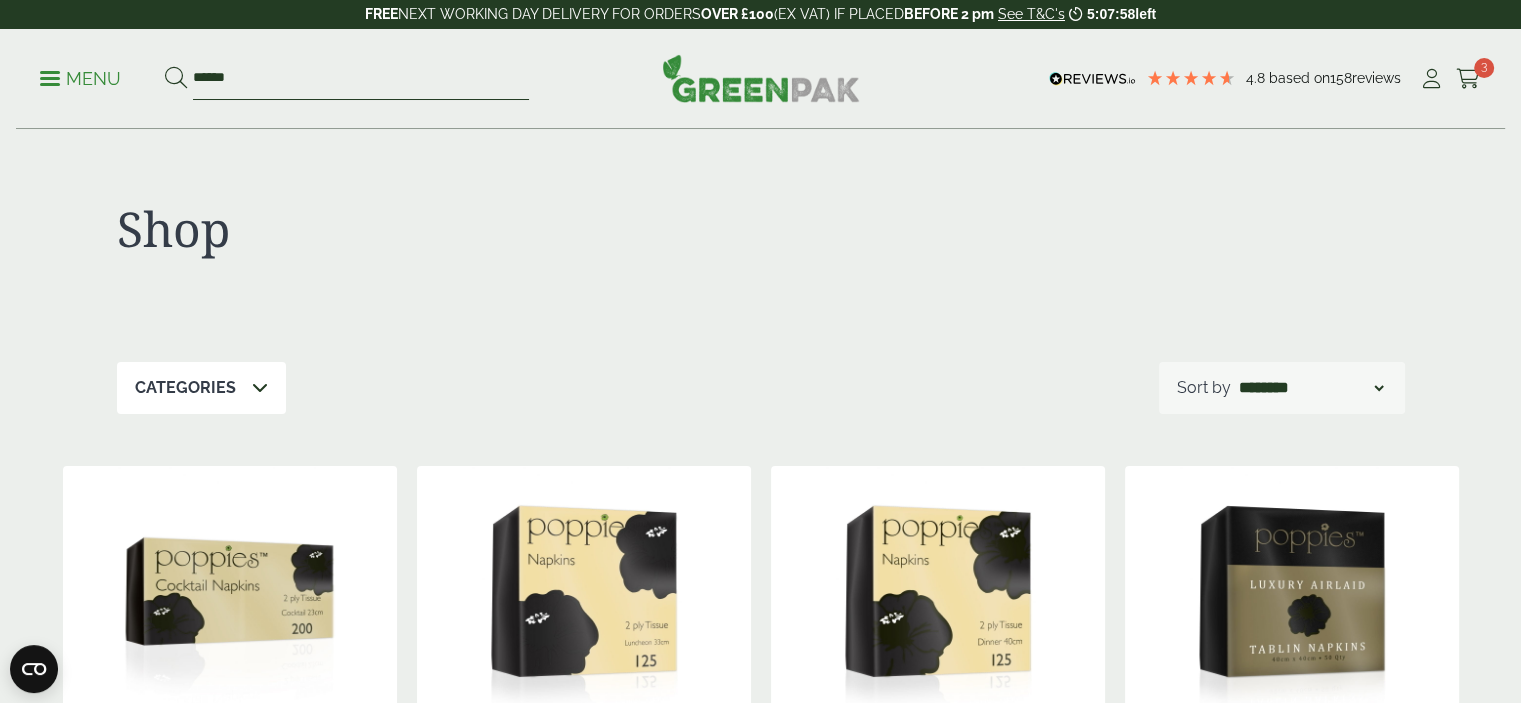 type on "******" 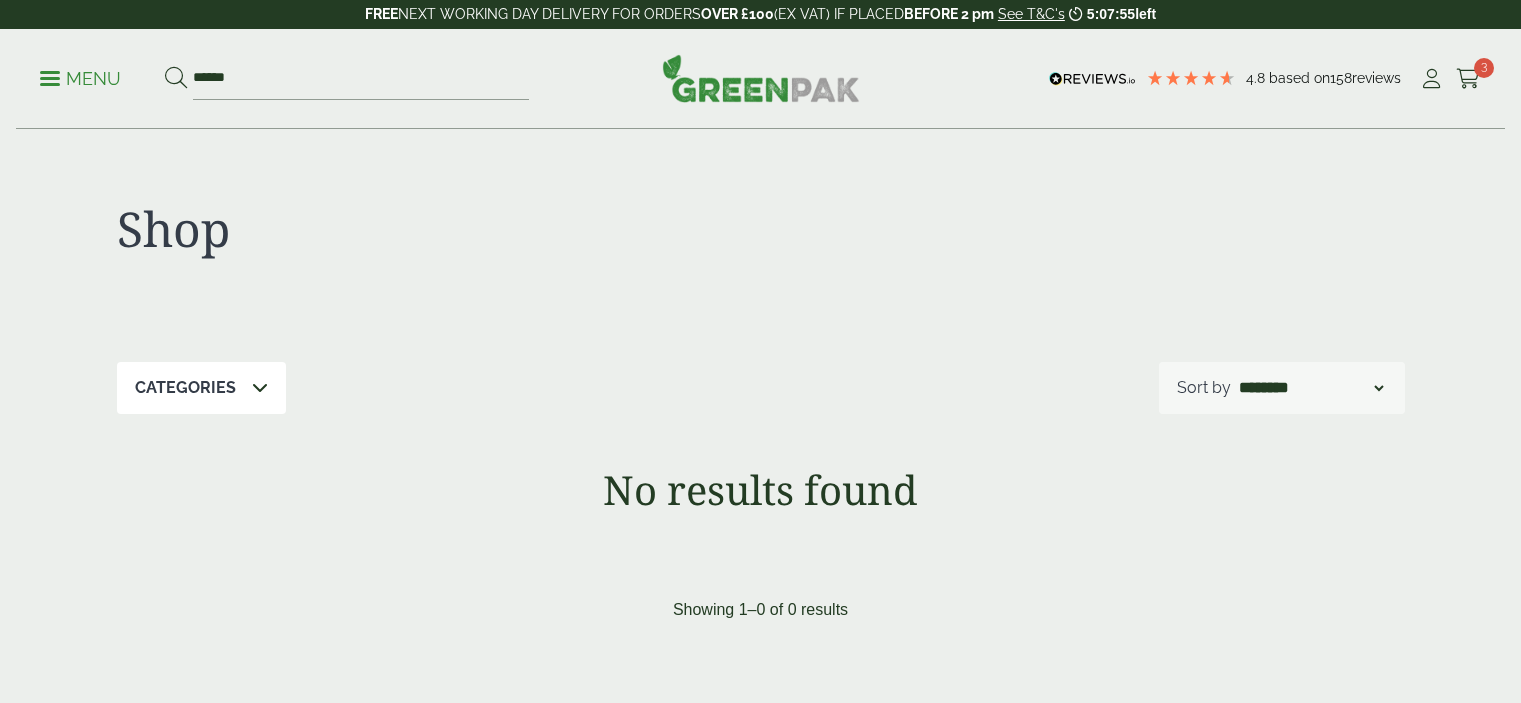scroll, scrollTop: 0, scrollLeft: 0, axis: both 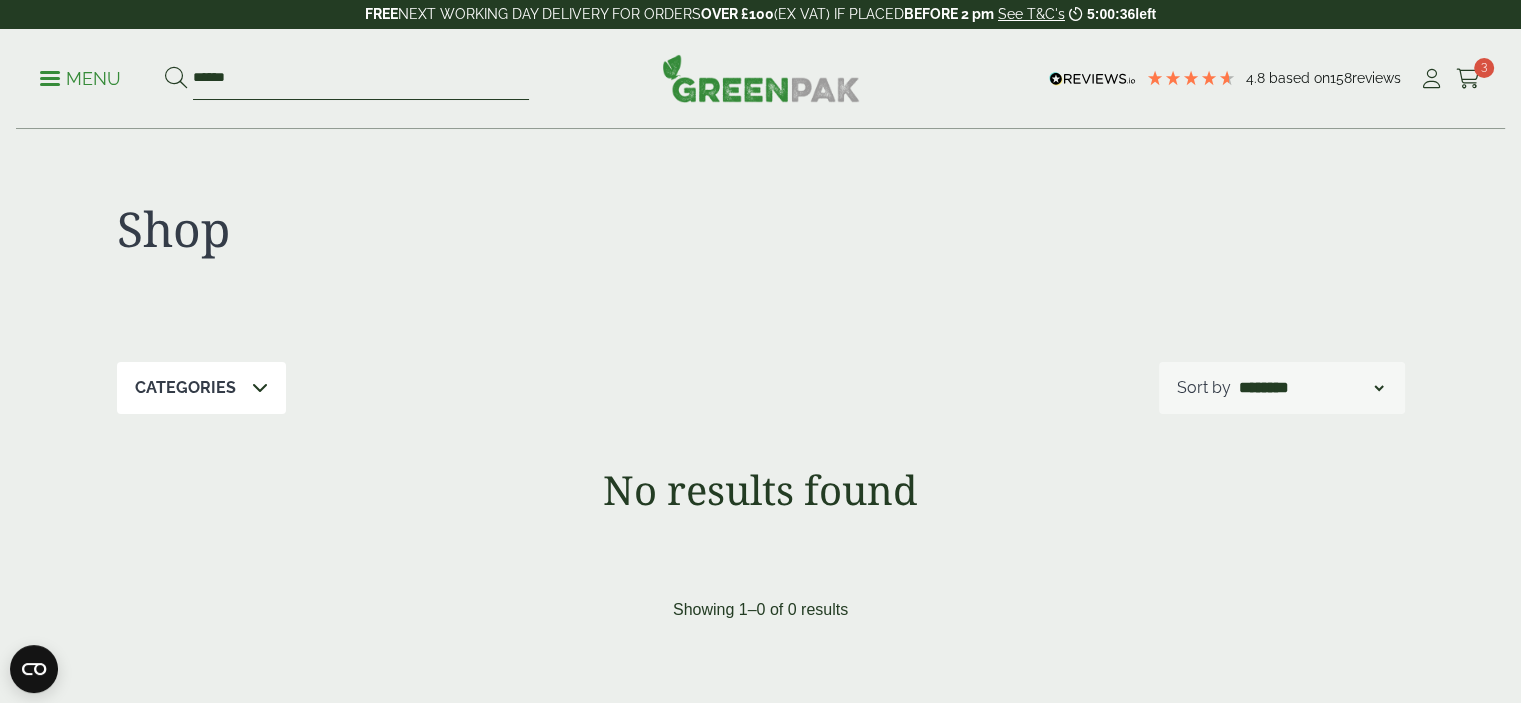 click on "******" at bounding box center [361, 79] 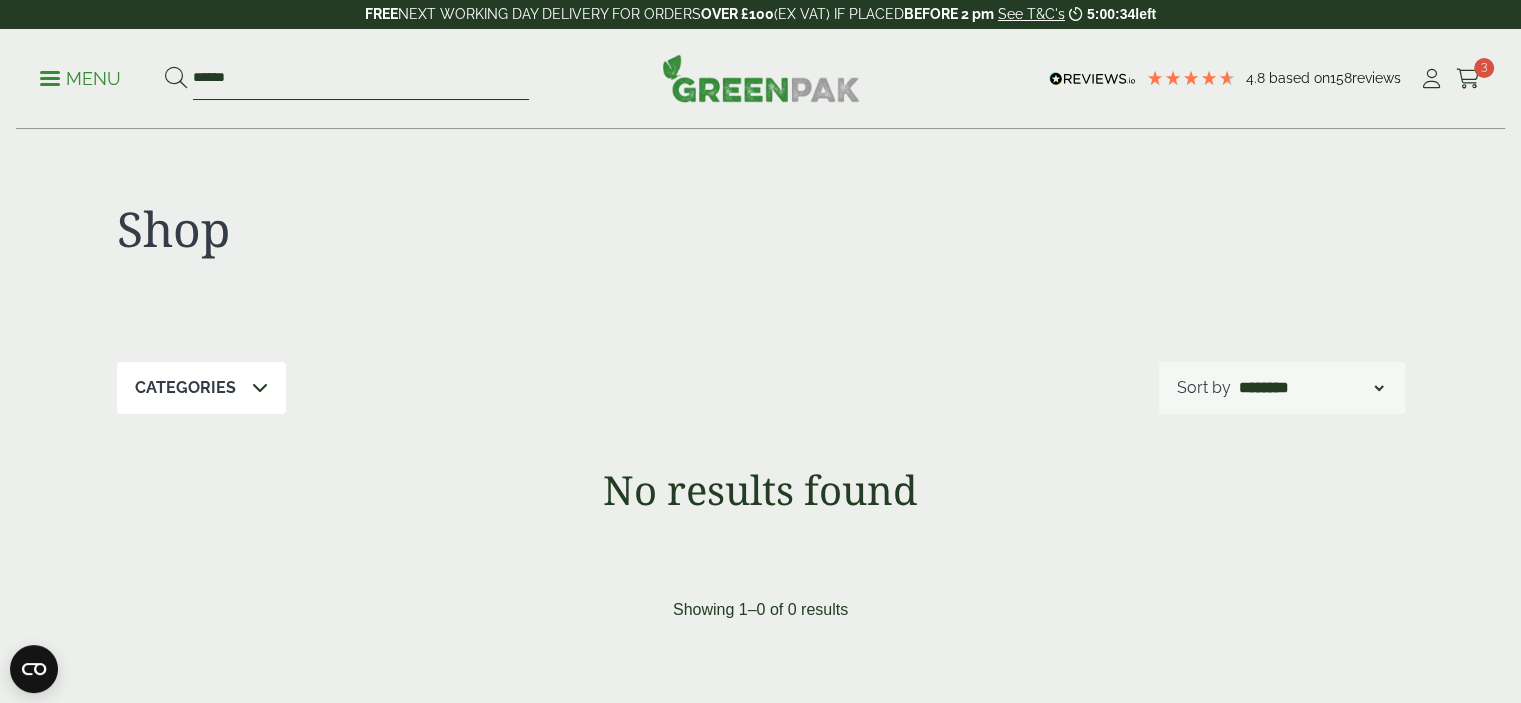drag, startPoint x: 320, startPoint y: 72, endPoint x: 170, endPoint y: 70, distance: 150.01334 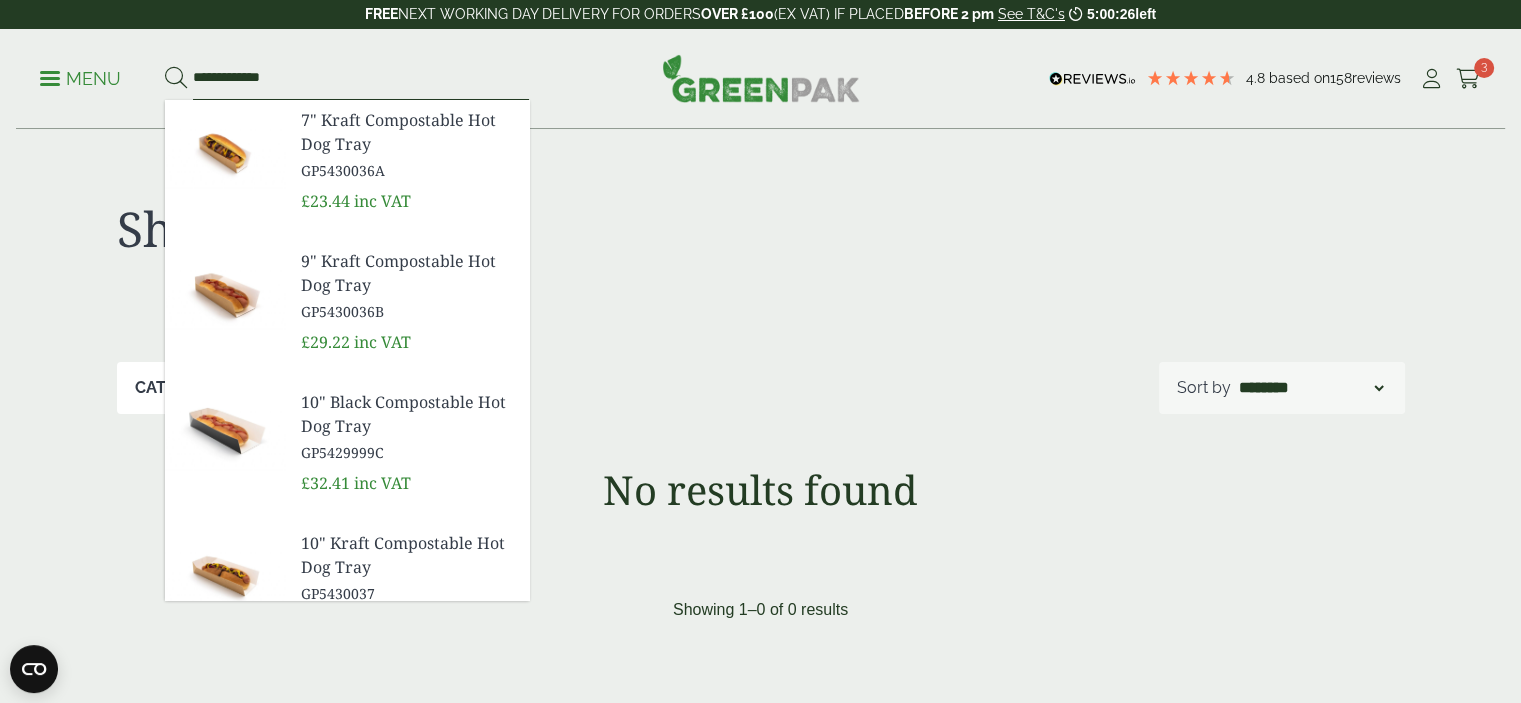 type on "**********" 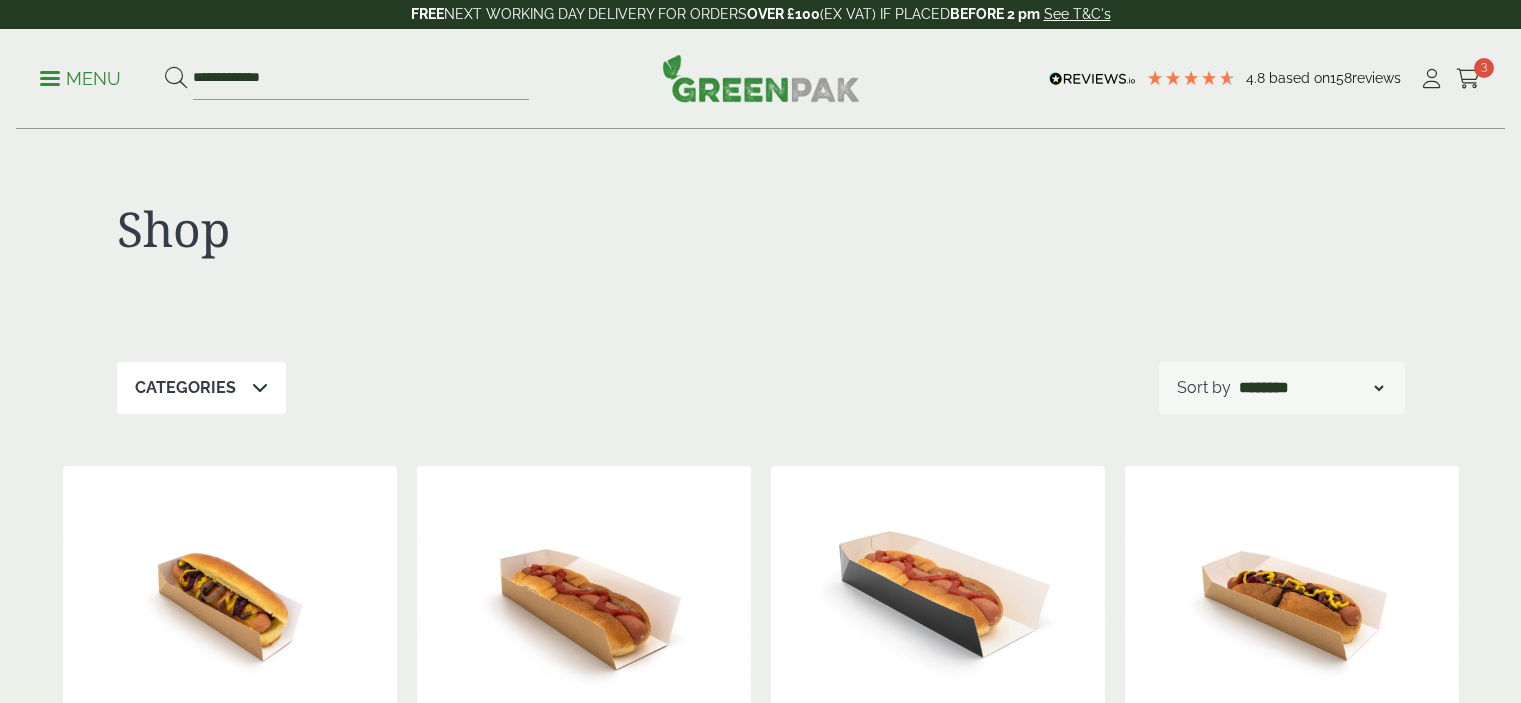 scroll, scrollTop: 0, scrollLeft: 0, axis: both 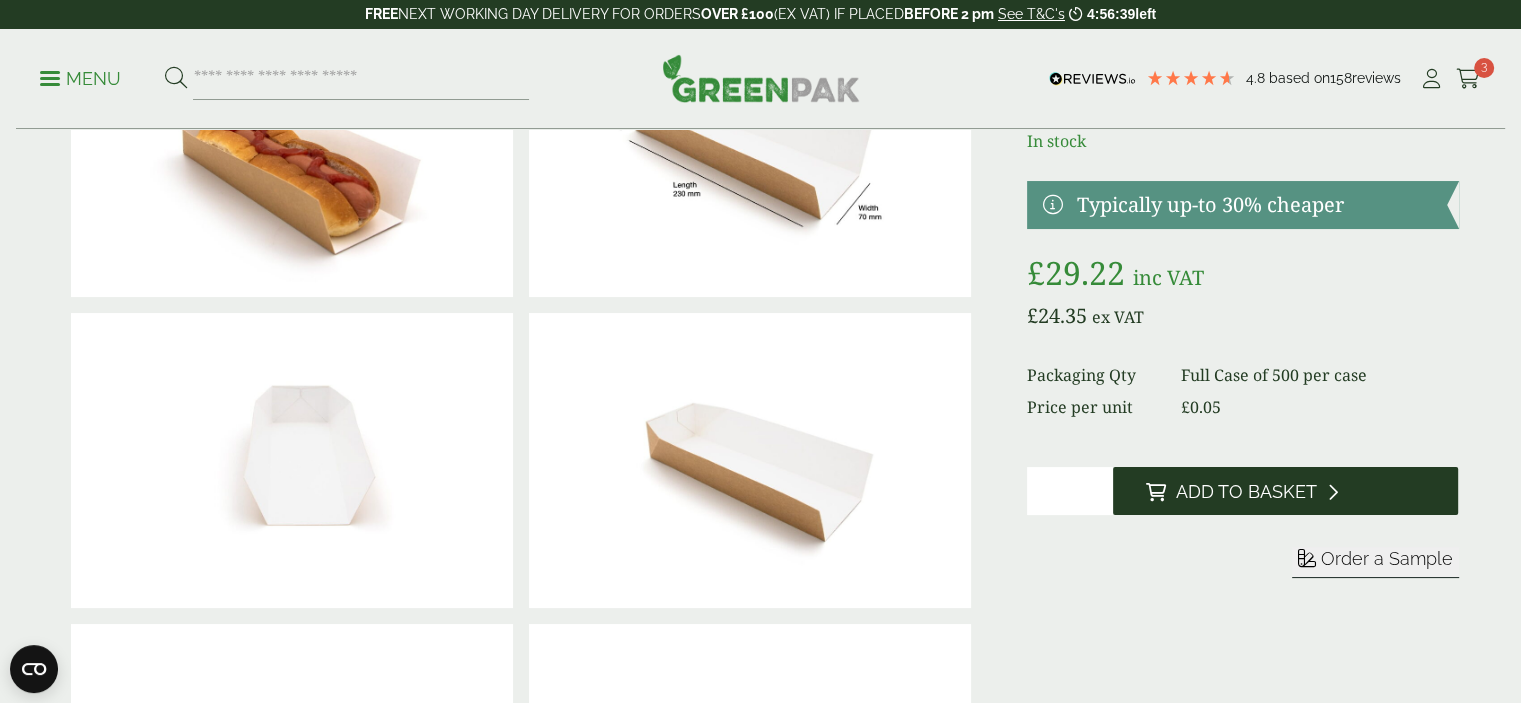 click on "Add to Basket" at bounding box center [1245, 492] 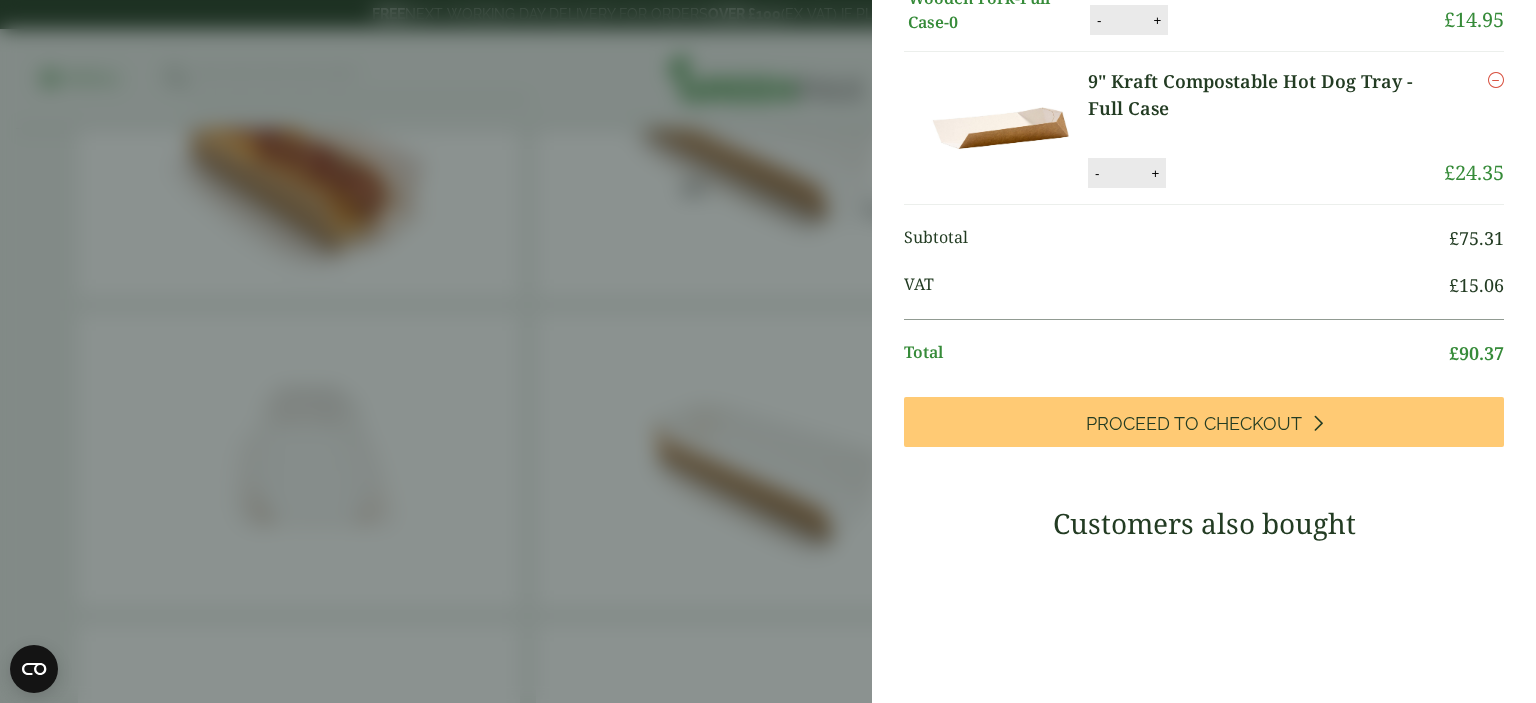 scroll, scrollTop: 394, scrollLeft: 0, axis: vertical 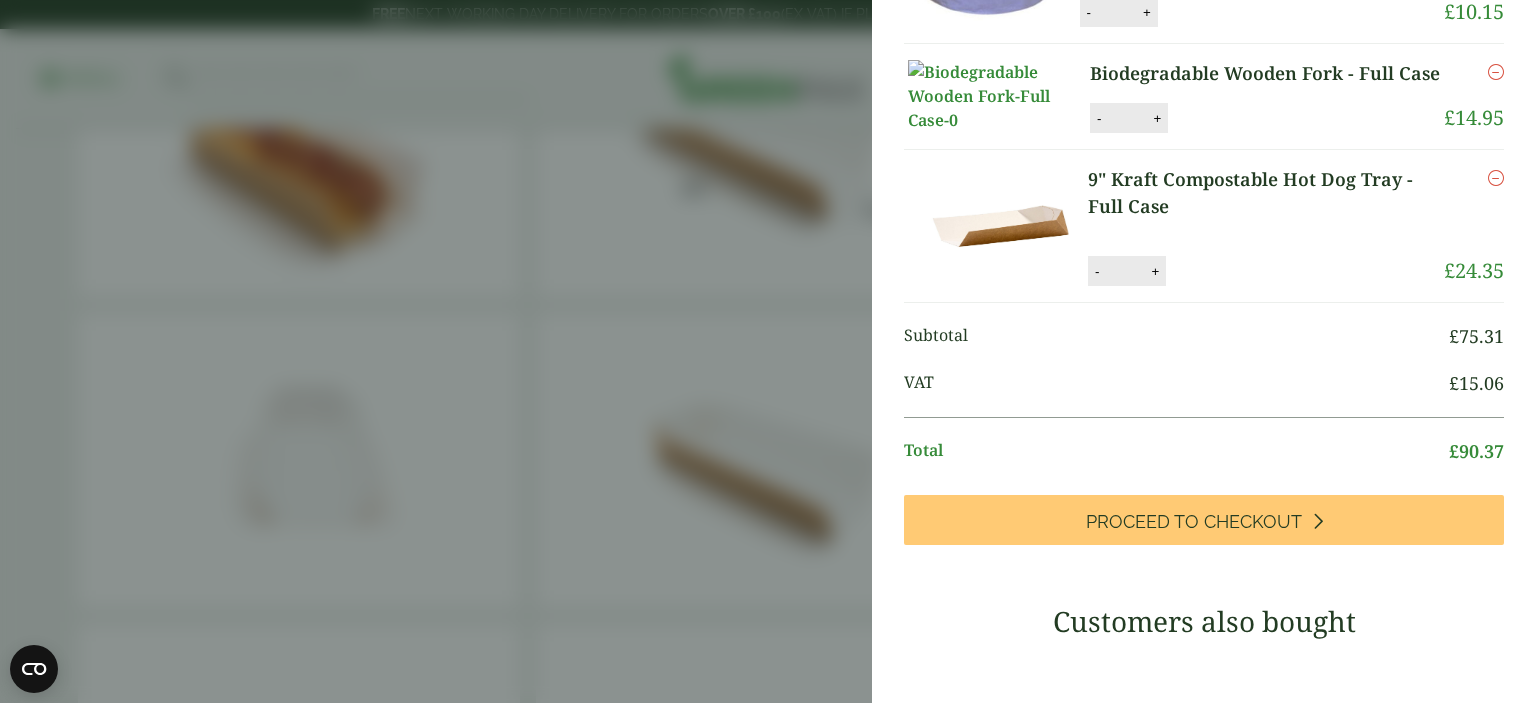 click on "Biodegradable Wooden Fork - Full Case" at bounding box center [1266, 73] 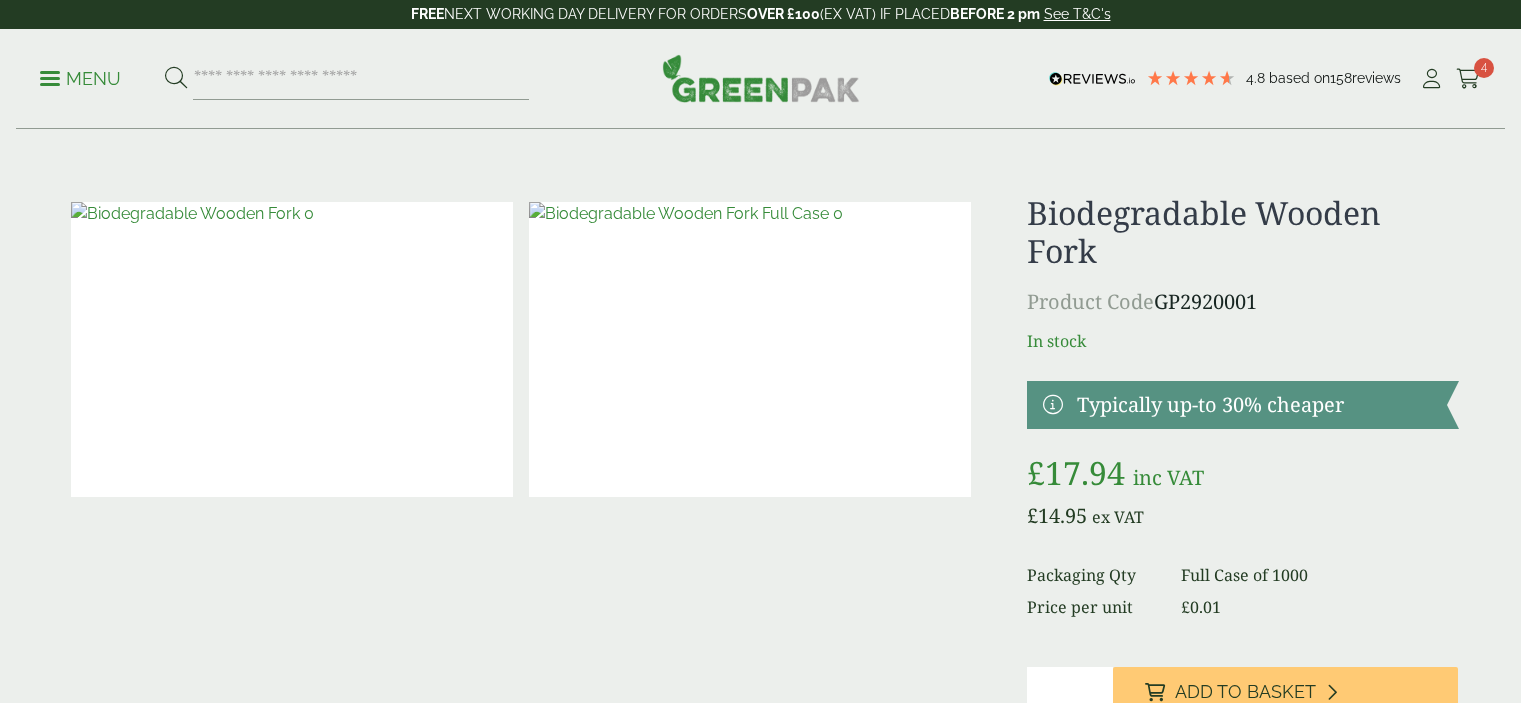 scroll, scrollTop: 0, scrollLeft: 0, axis: both 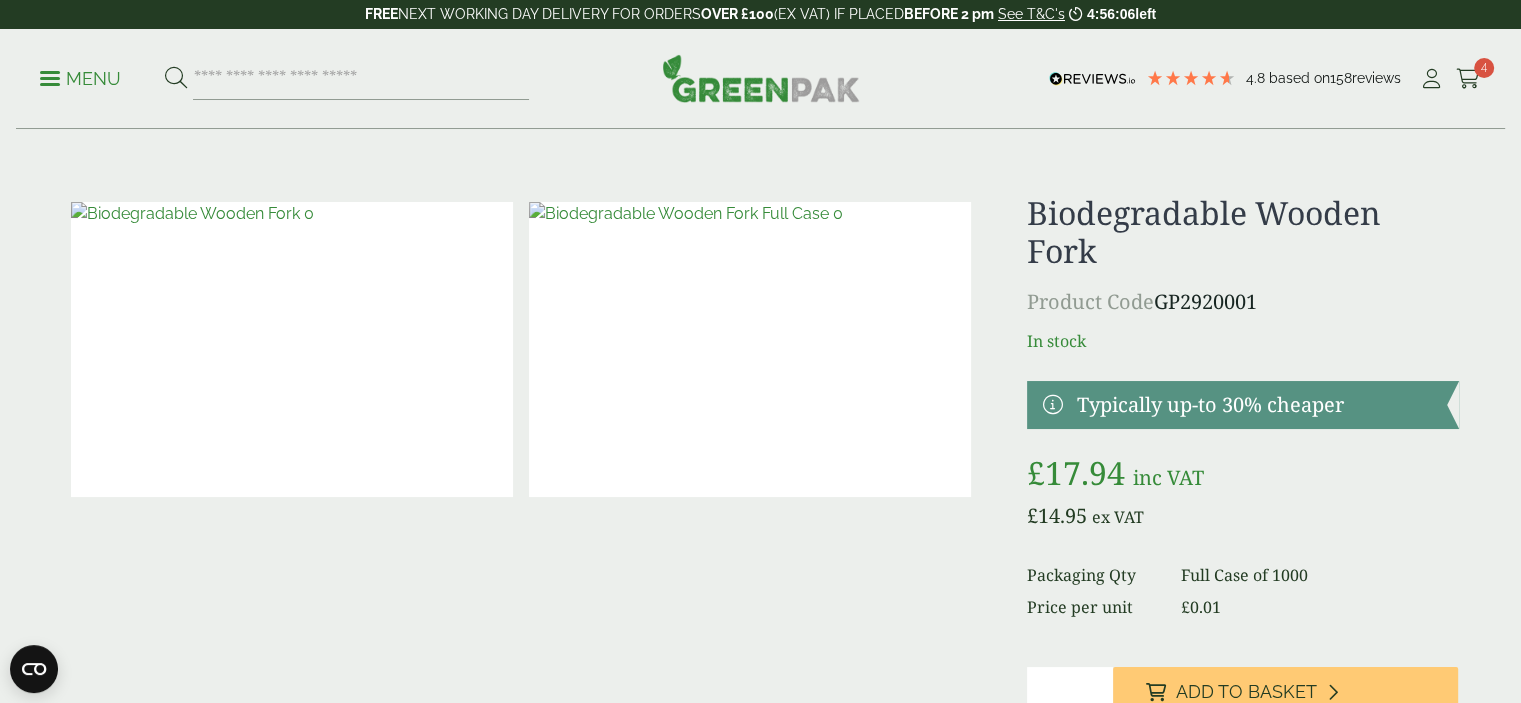 click on "Menu" at bounding box center (80, 79) 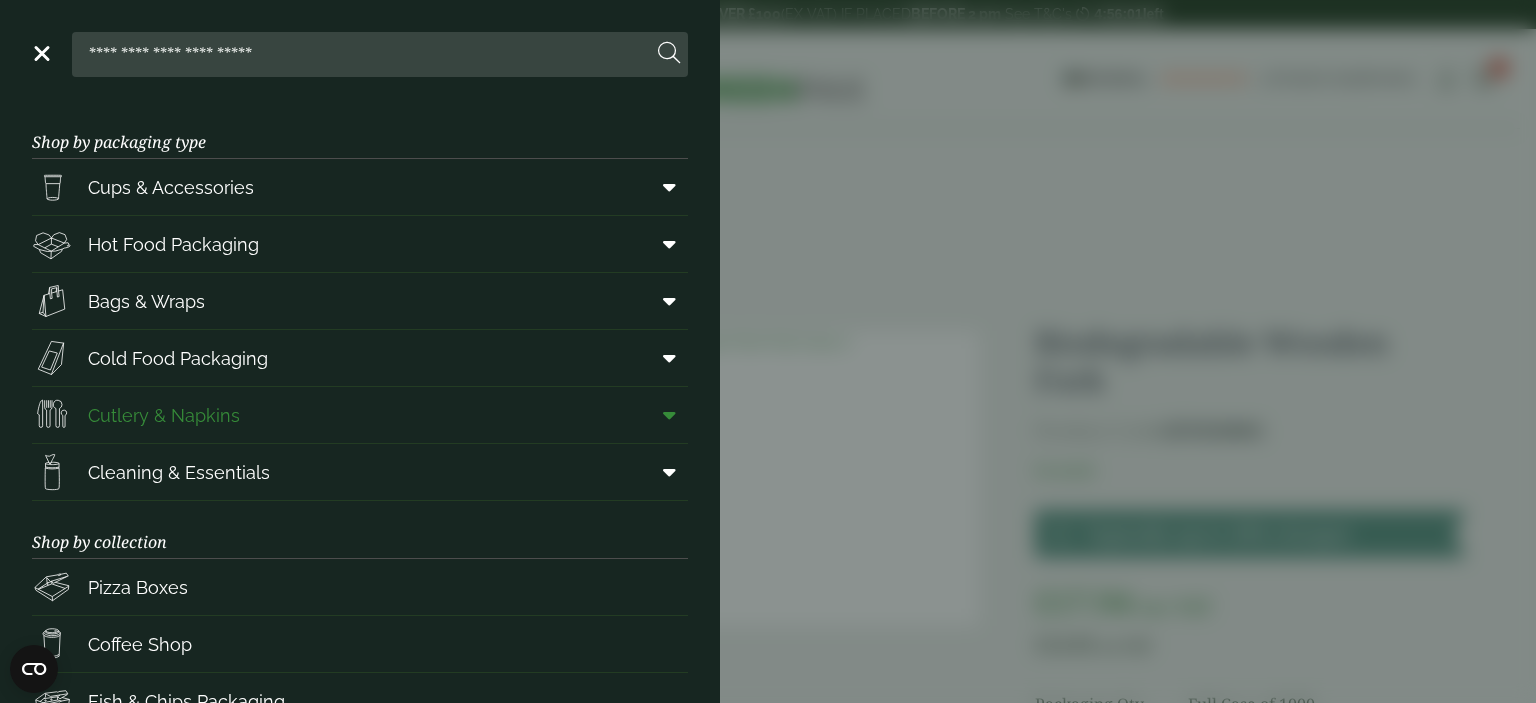 click on "Cutlery & Napkins" at bounding box center (164, 415) 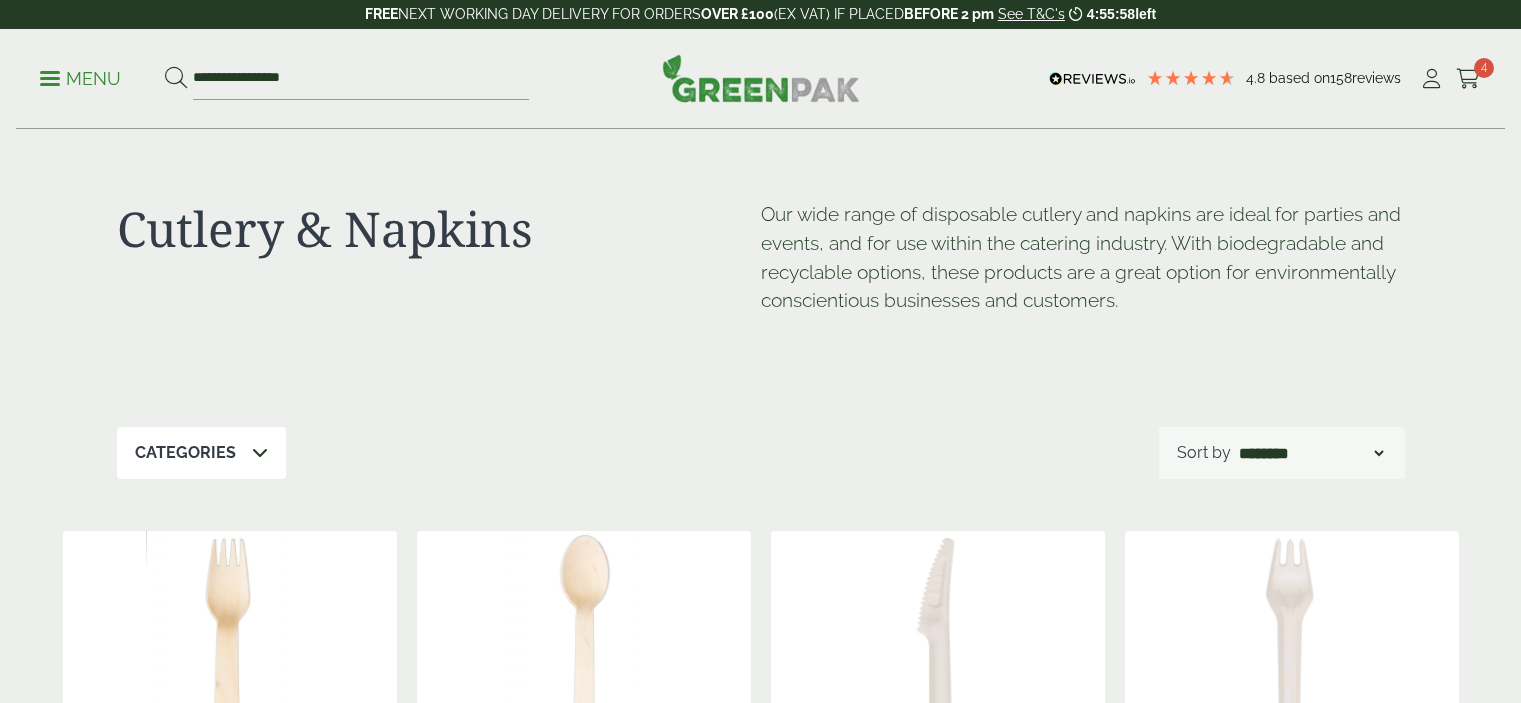 scroll, scrollTop: 0, scrollLeft: 0, axis: both 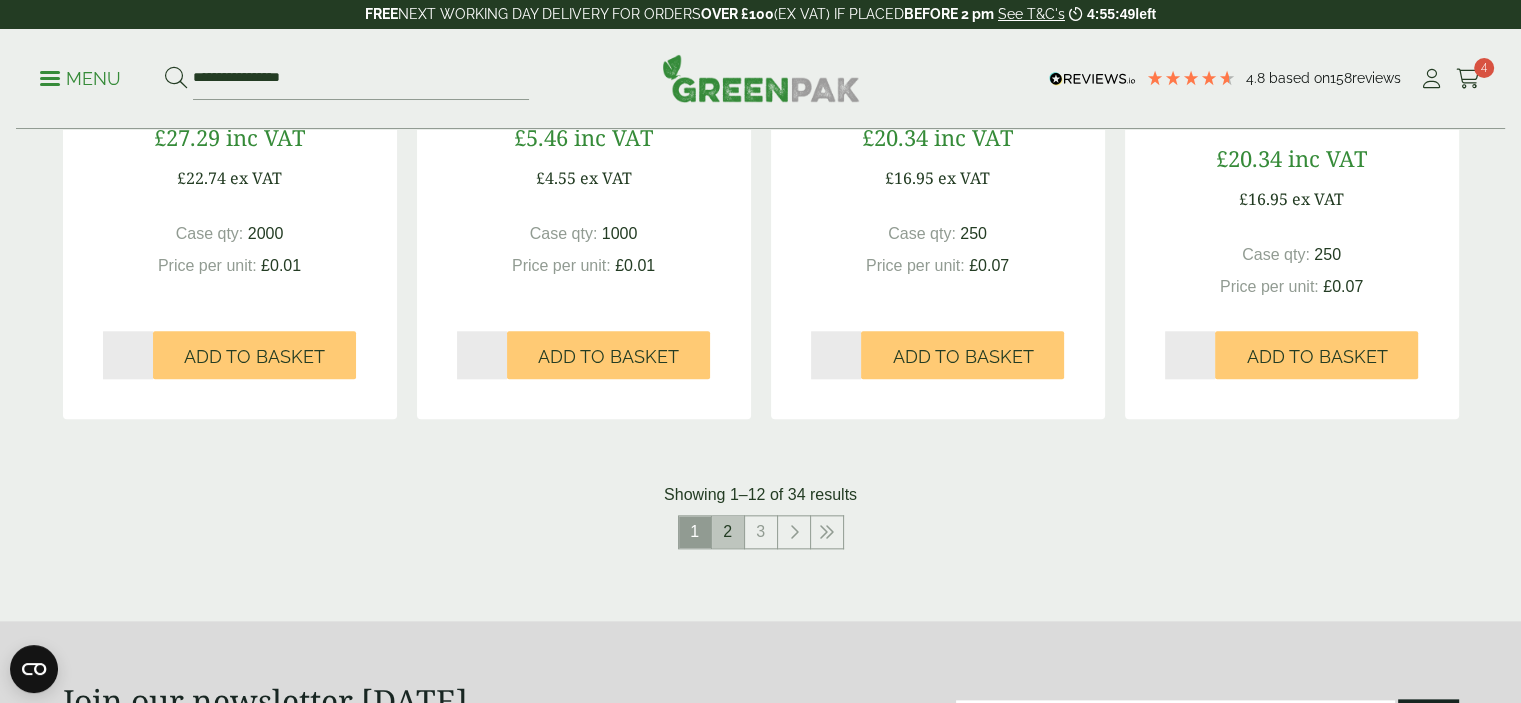 click on "2" at bounding box center [728, 532] 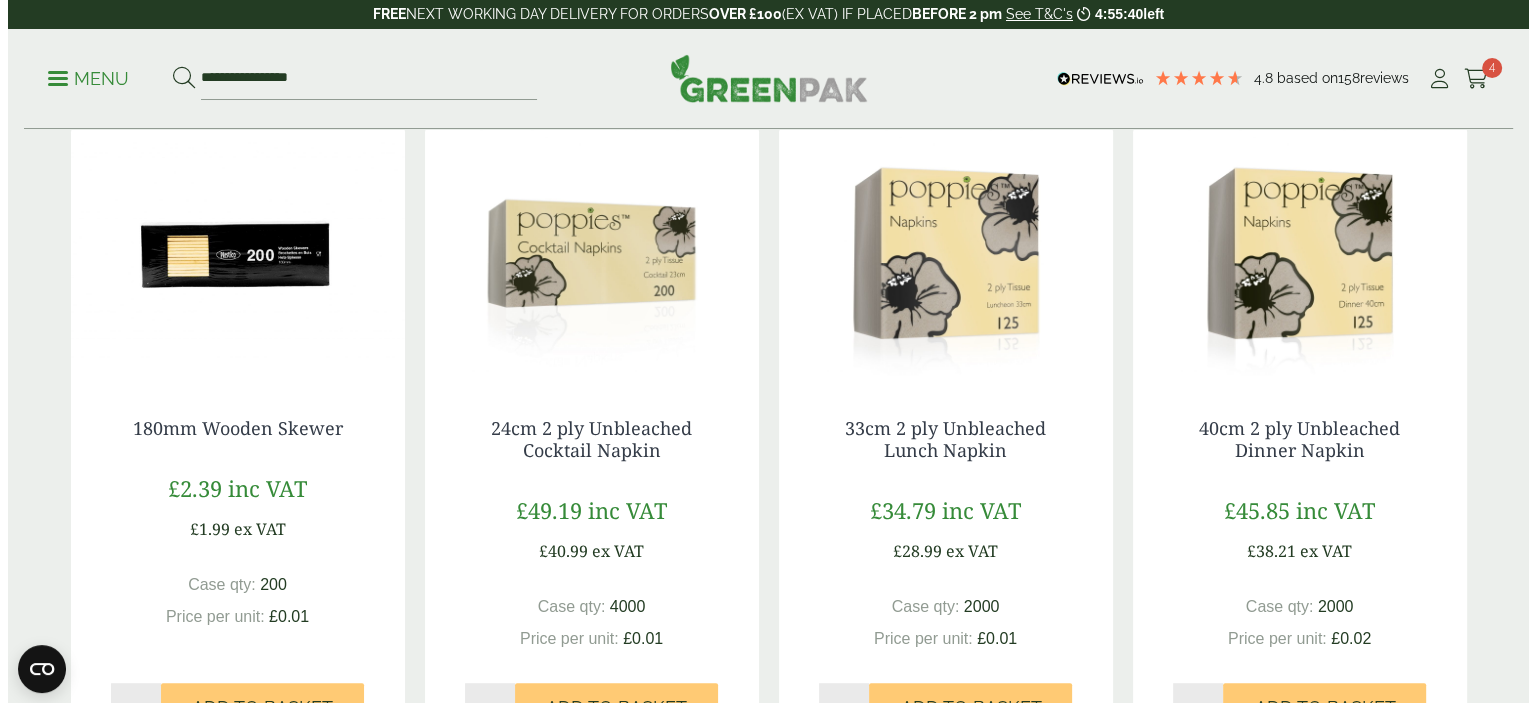 scroll, scrollTop: 1100, scrollLeft: 0, axis: vertical 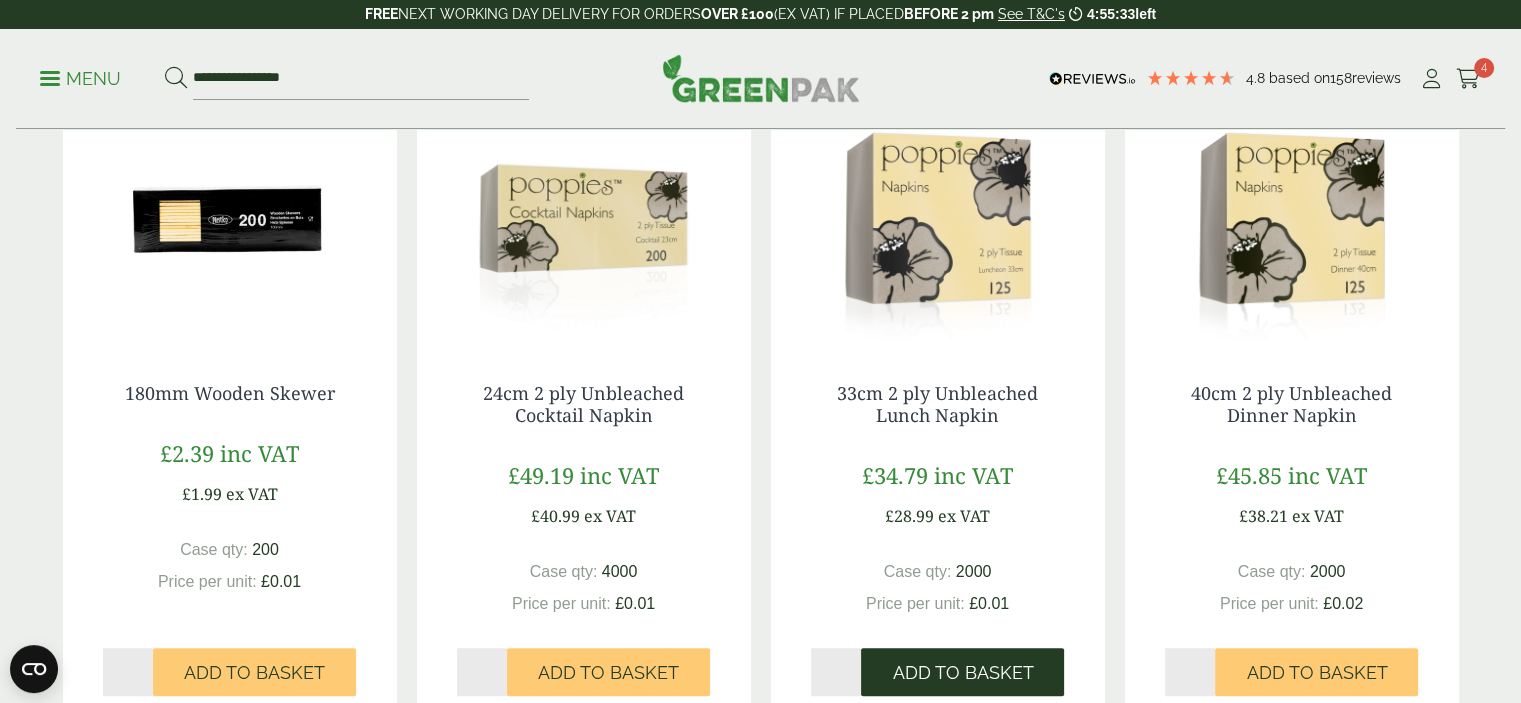 click on "Add to Basket" at bounding box center [962, 672] 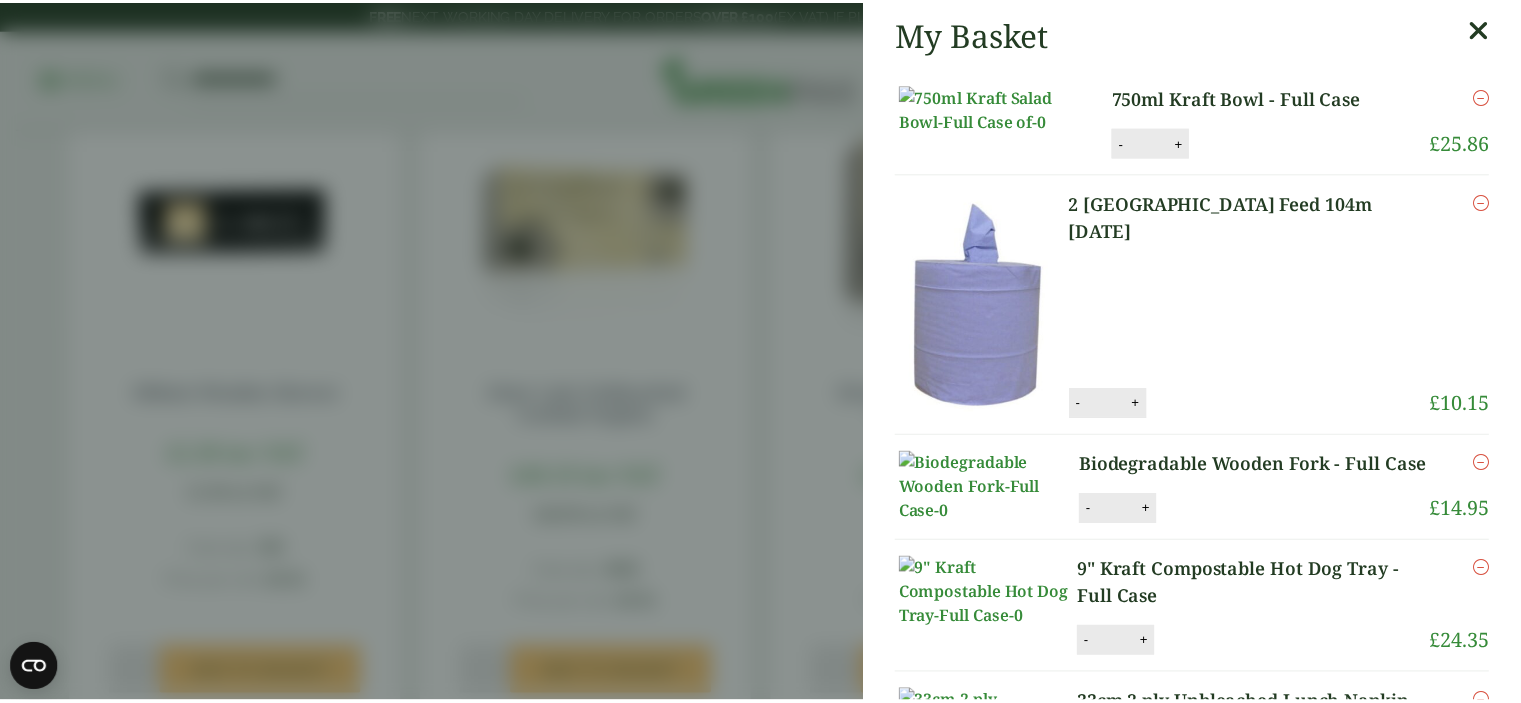 scroll, scrollTop: 0, scrollLeft: 0, axis: both 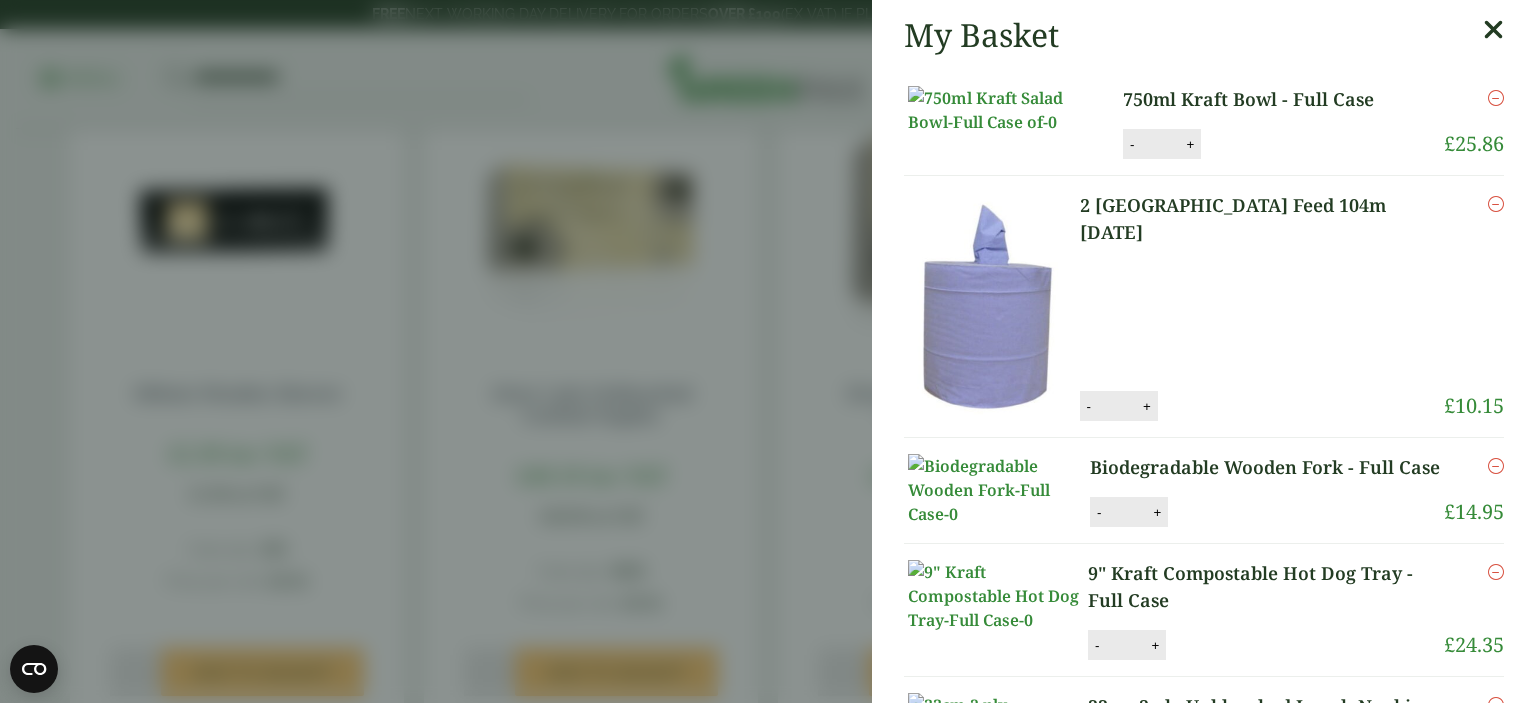 click at bounding box center [1493, 30] 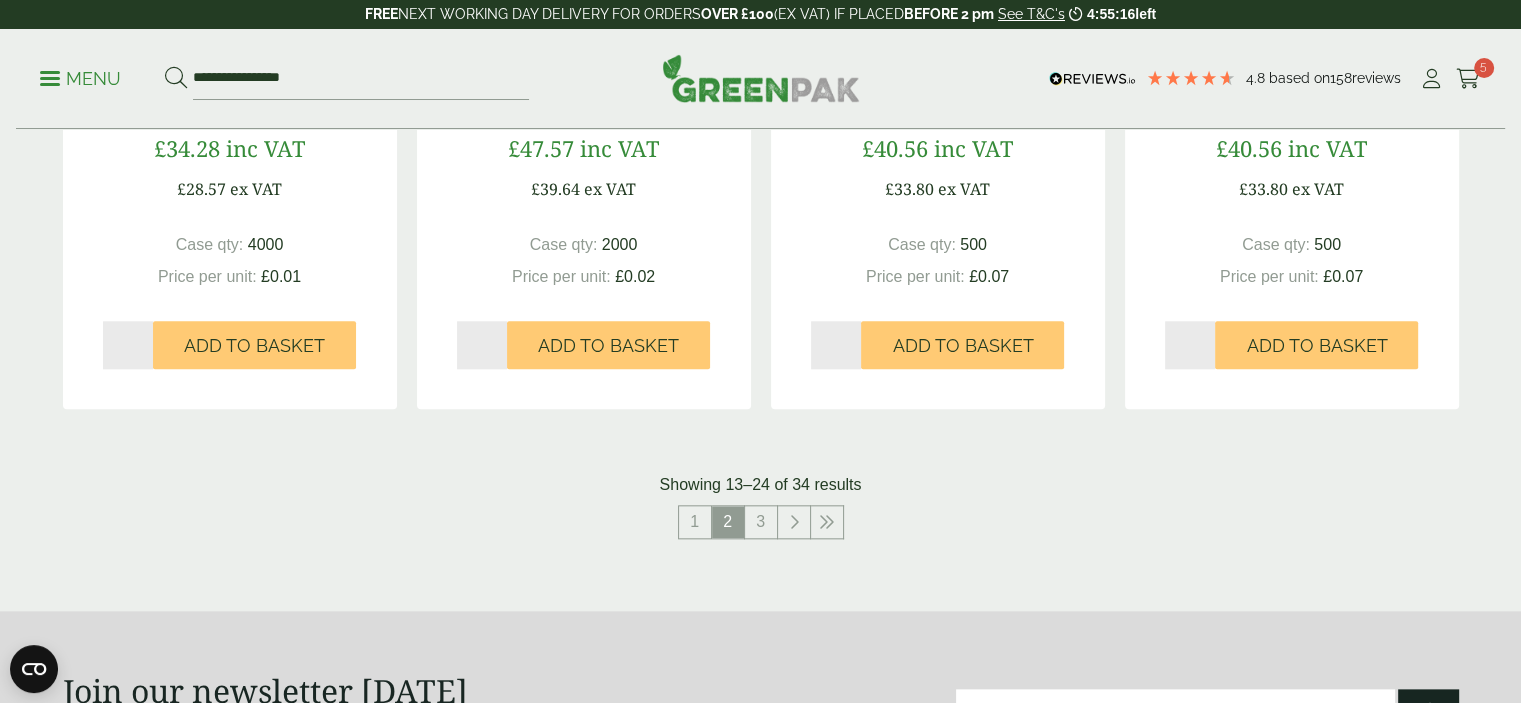scroll, scrollTop: 2100, scrollLeft: 0, axis: vertical 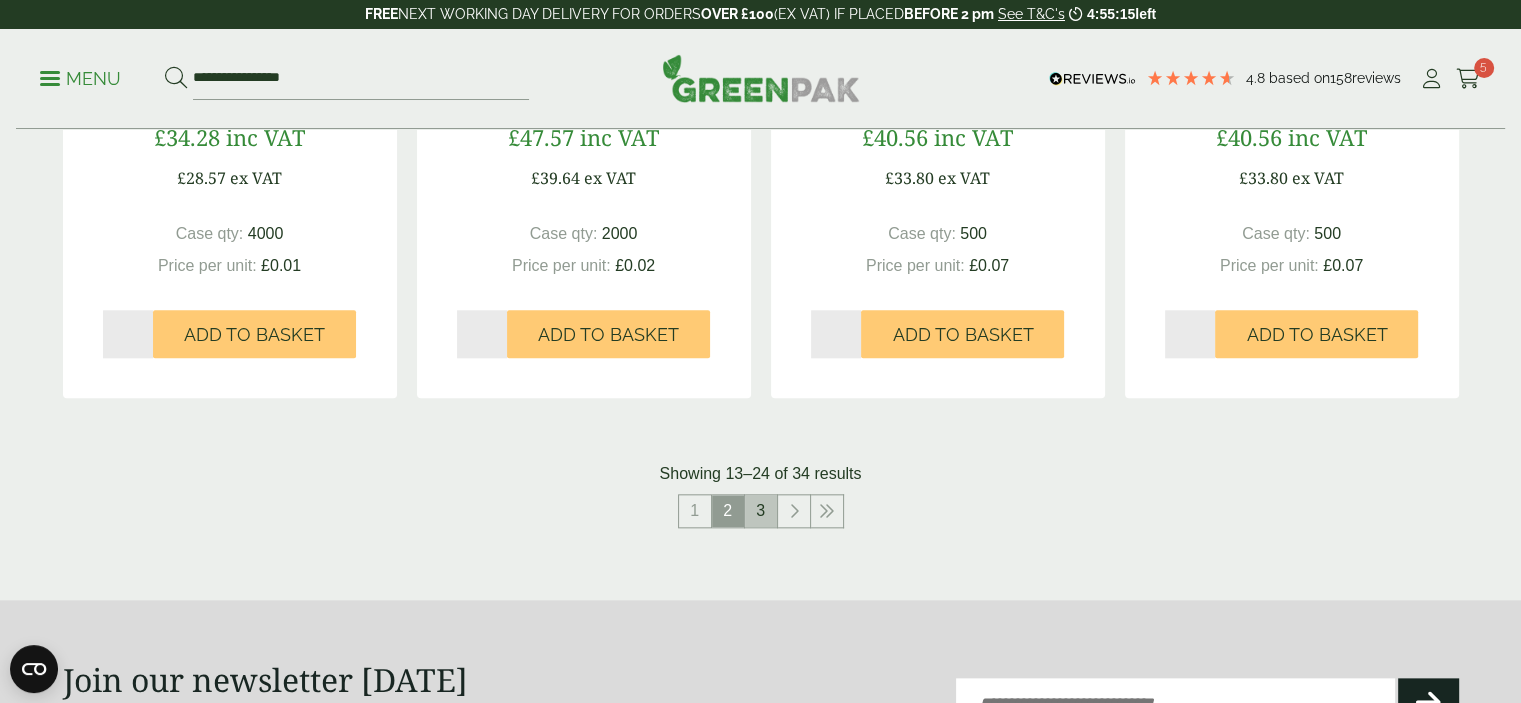 click on "3" at bounding box center [761, 511] 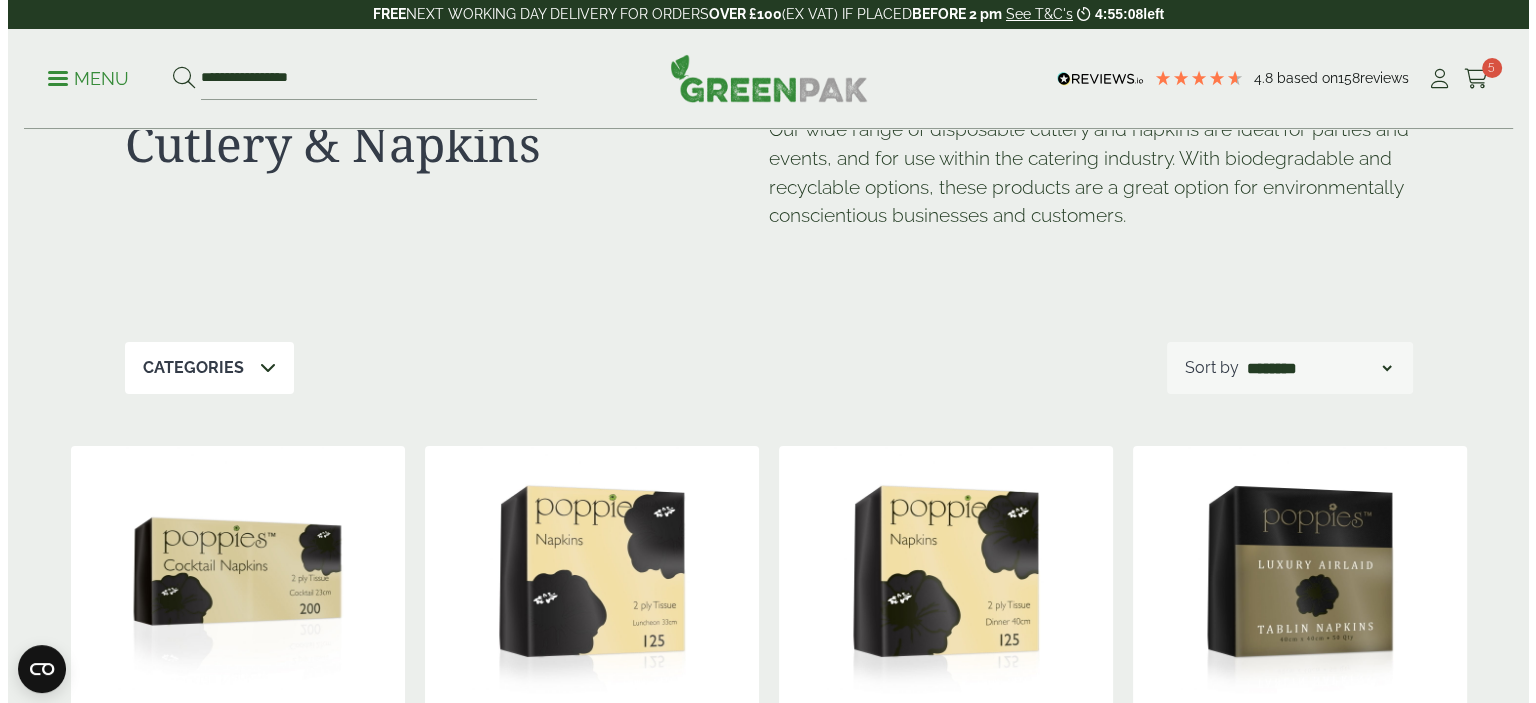 scroll, scrollTop: 0, scrollLeft: 0, axis: both 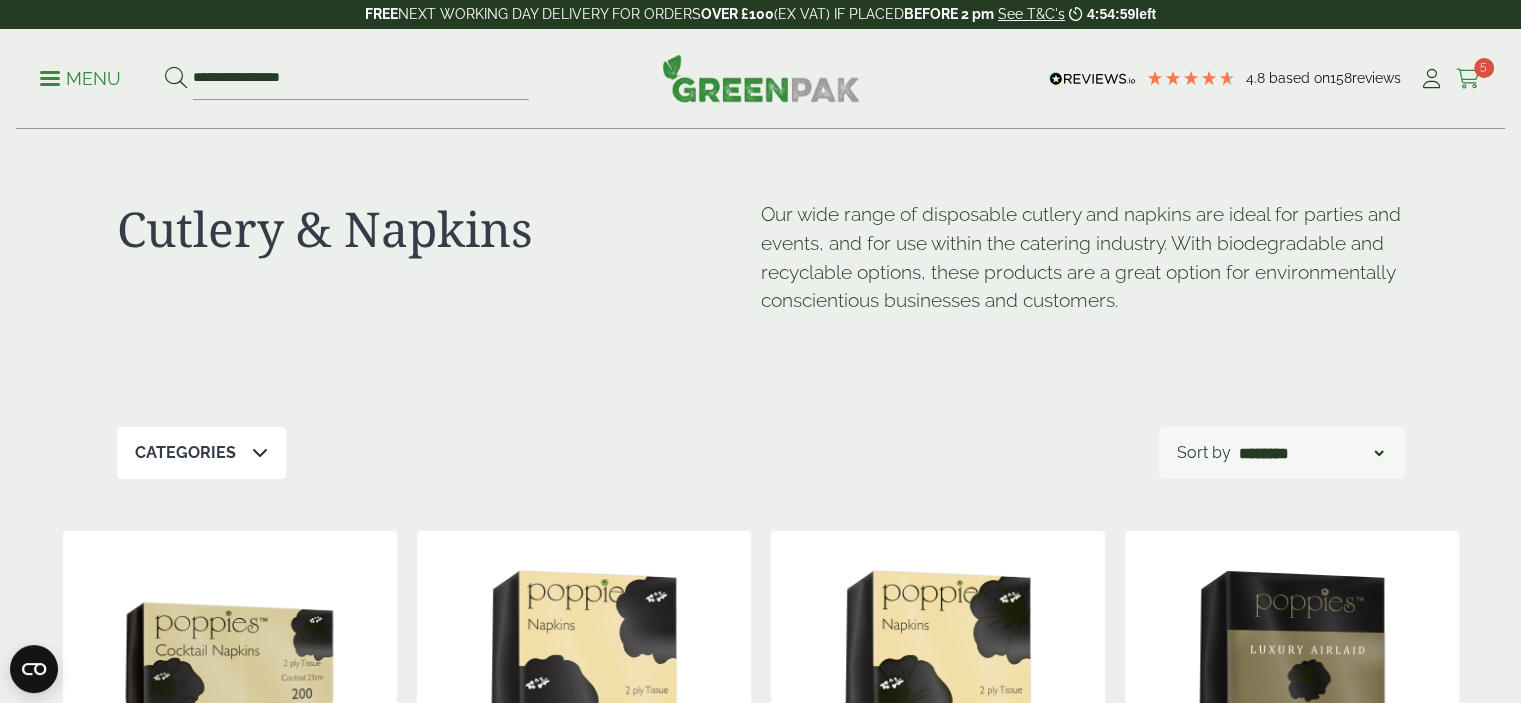 click at bounding box center (1468, 79) 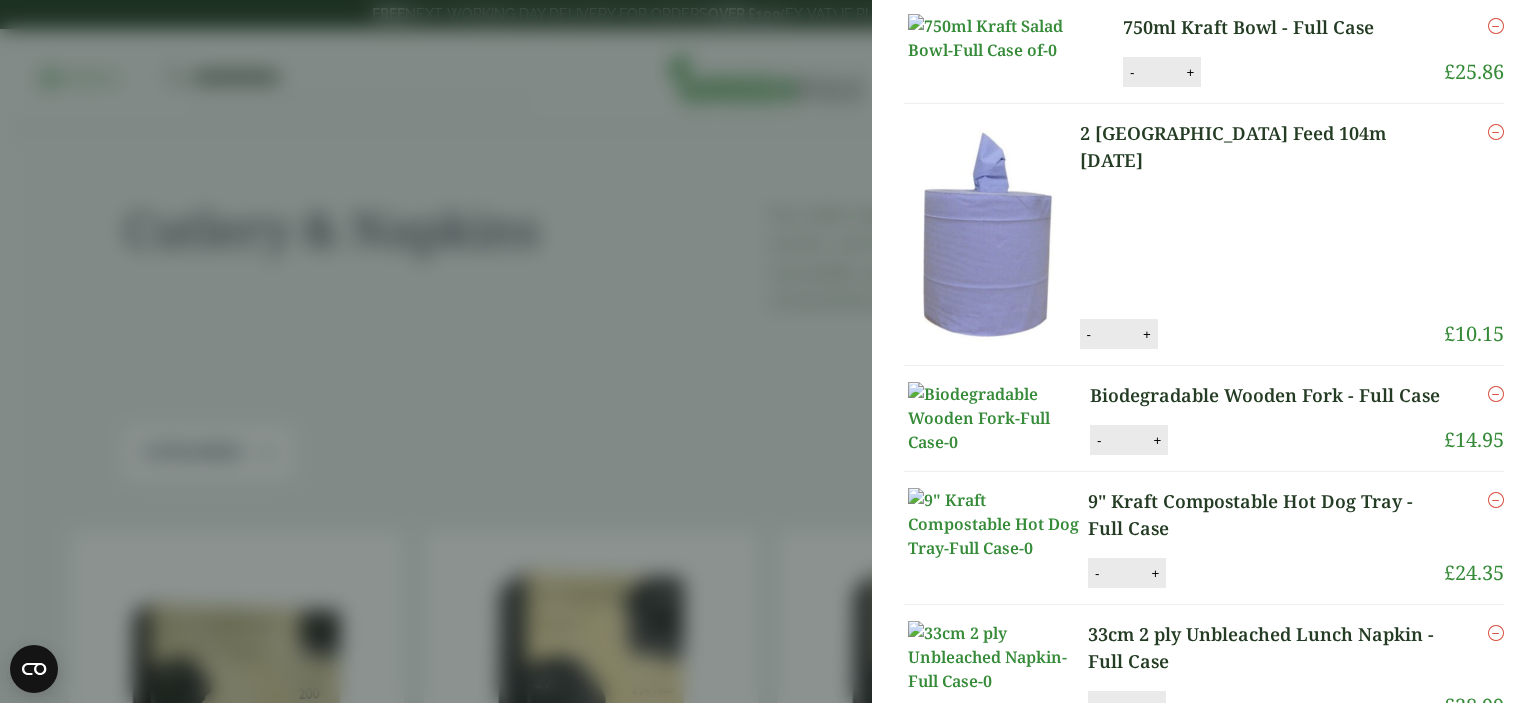 scroll, scrollTop: 200, scrollLeft: 0, axis: vertical 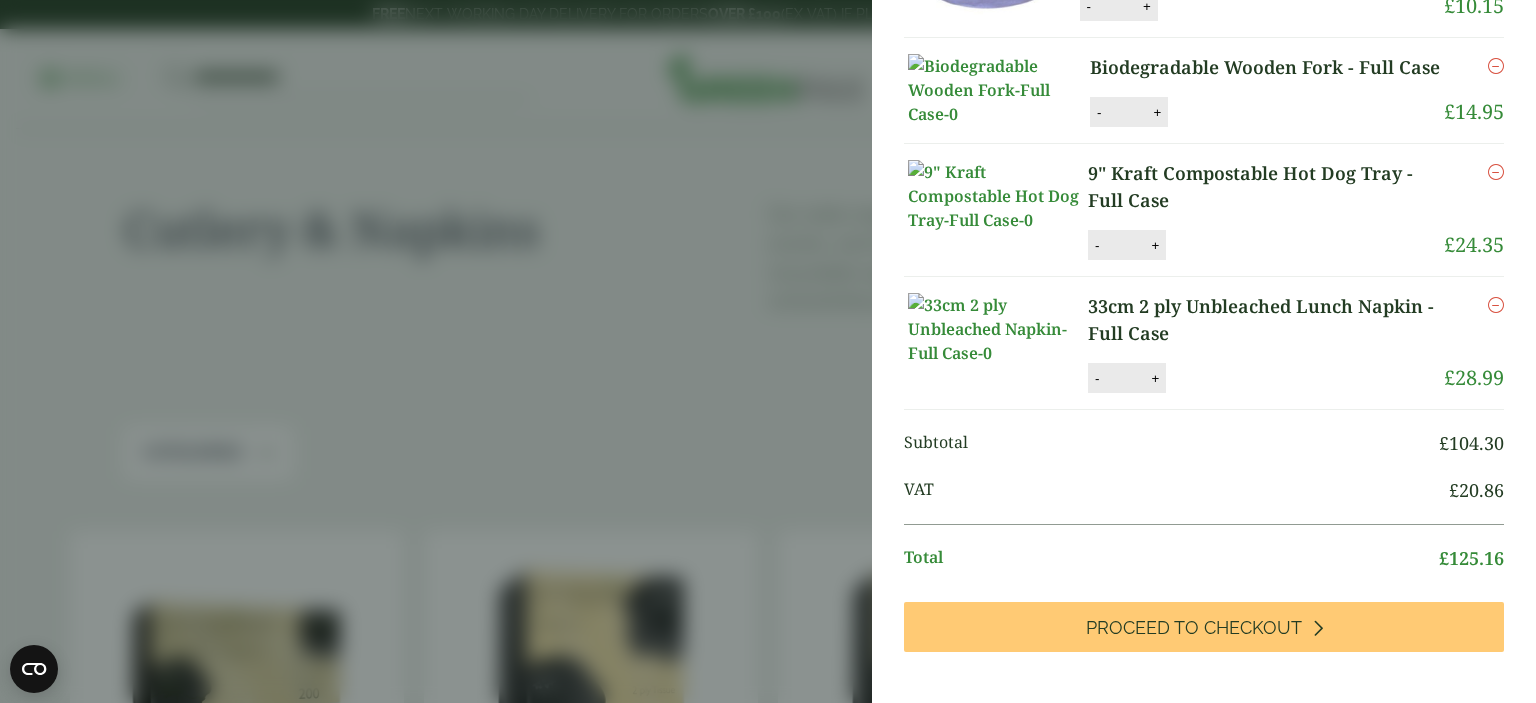 click at bounding box center (1496, 66) 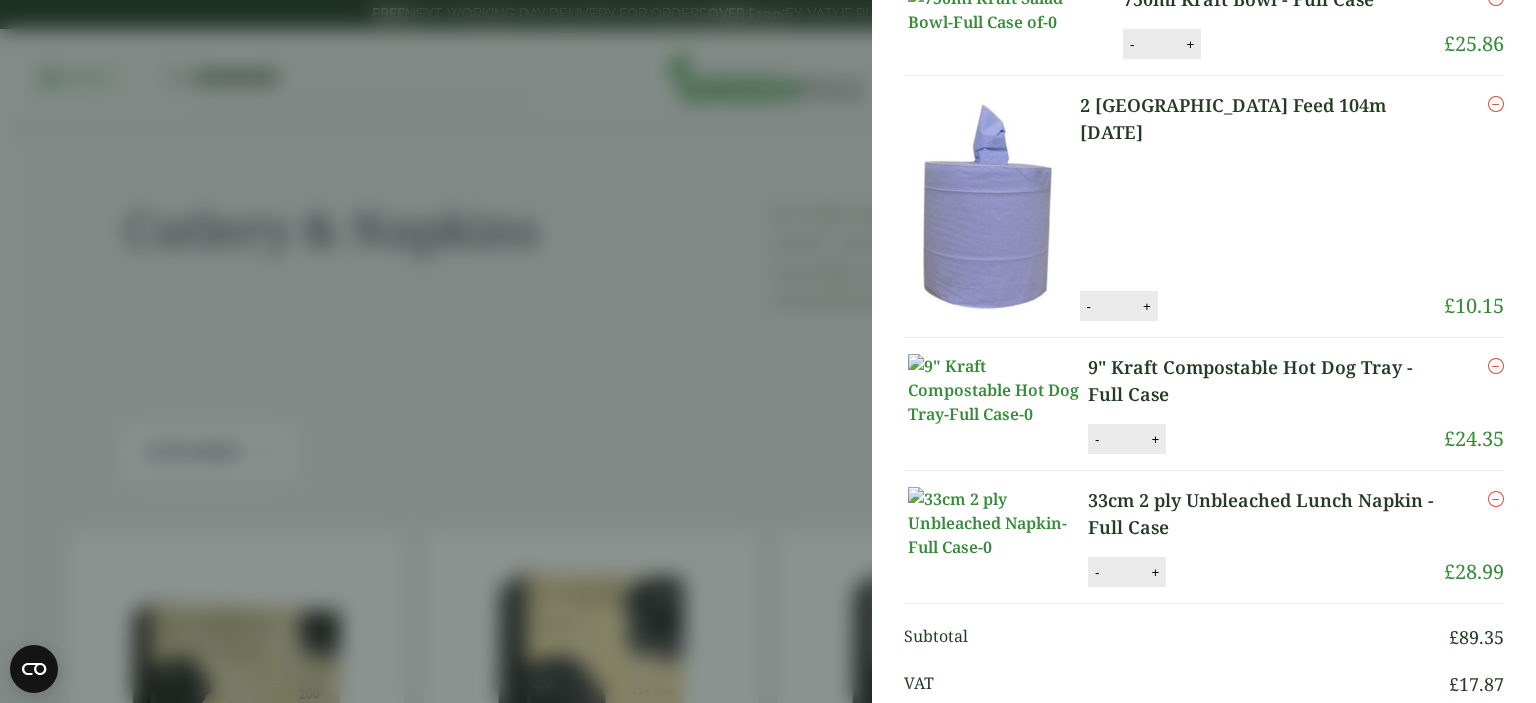 scroll, scrollTop: 0, scrollLeft: 0, axis: both 